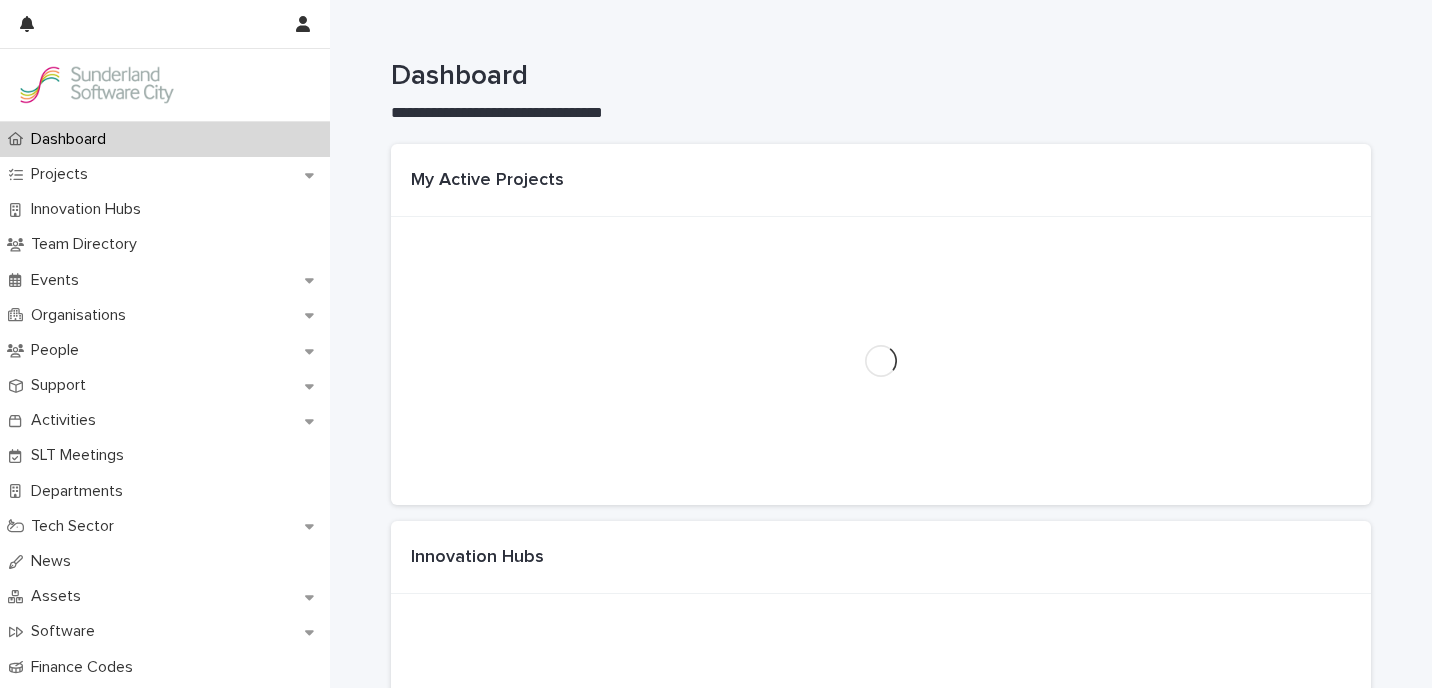 scroll, scrollTop: 0, scrollLeft: 0, axis: both 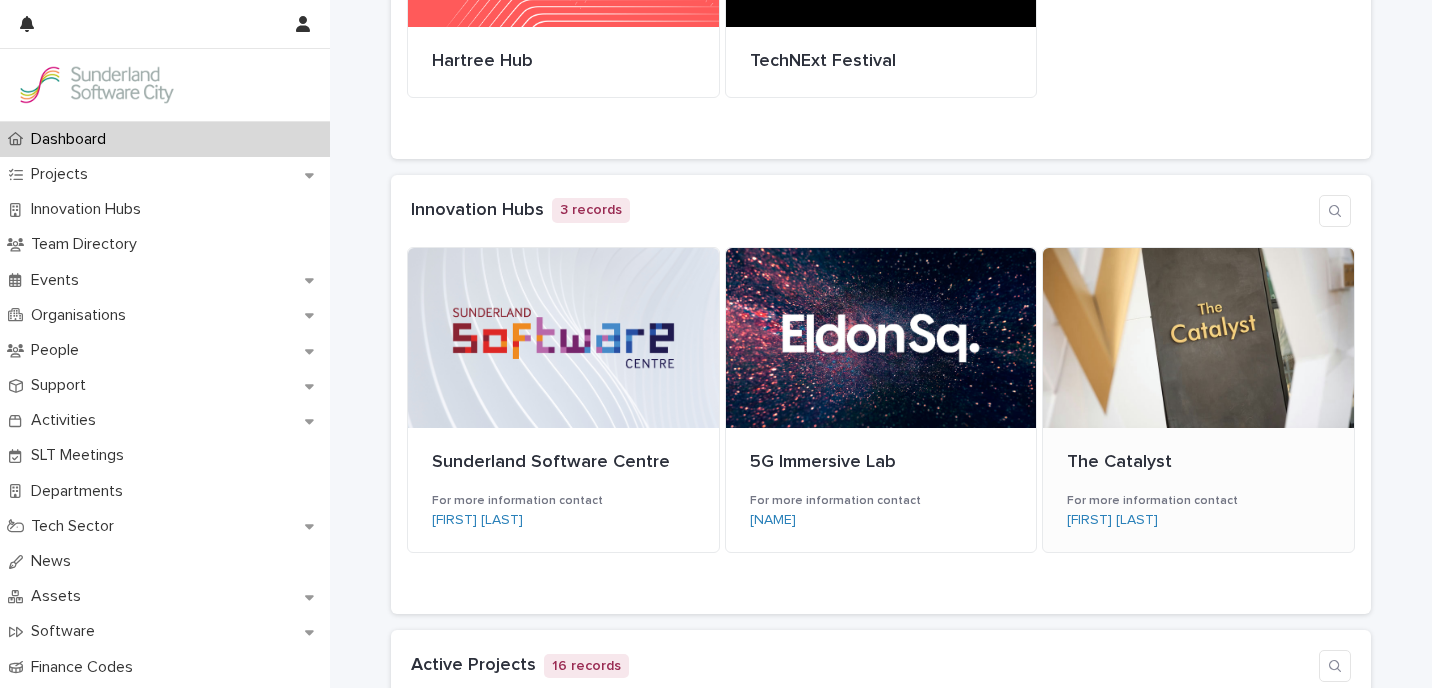 click at bounding box center [1198, 338] 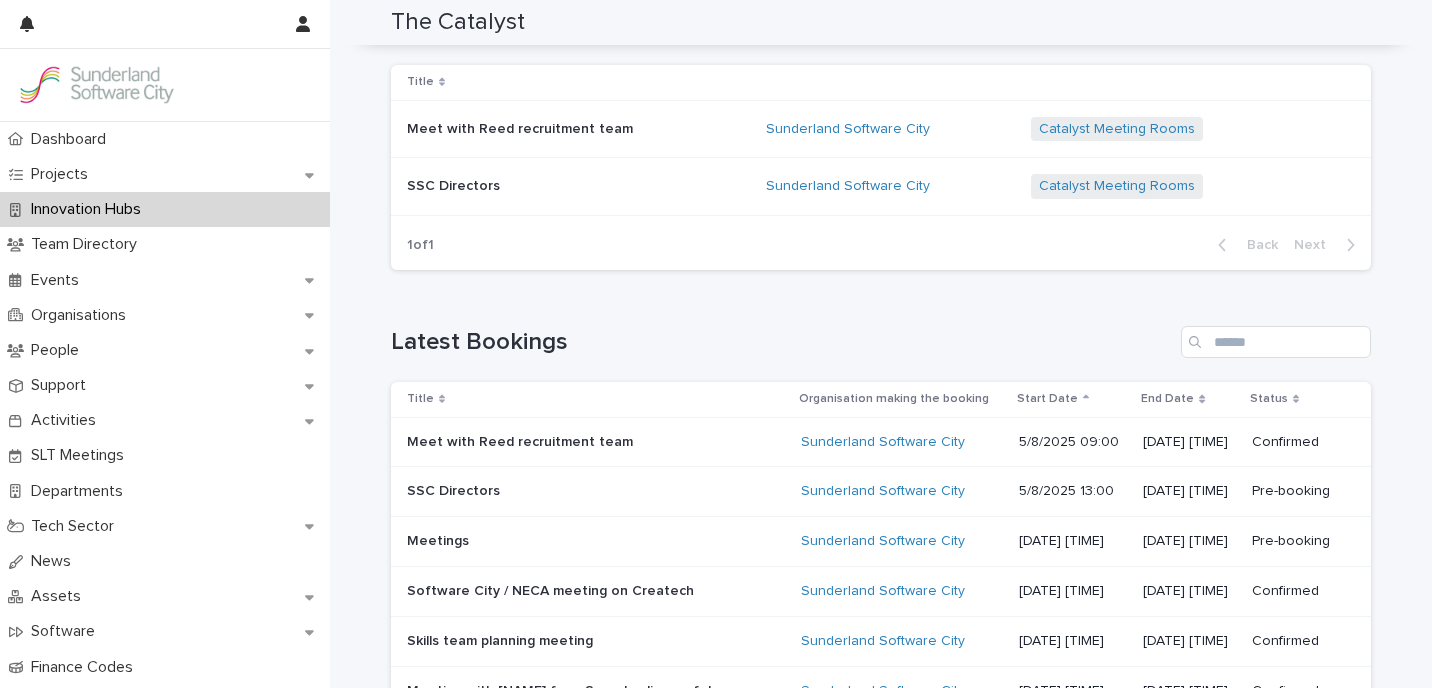 scroll, scrollTop: 558, scrollLeft: 0, axis: vertical 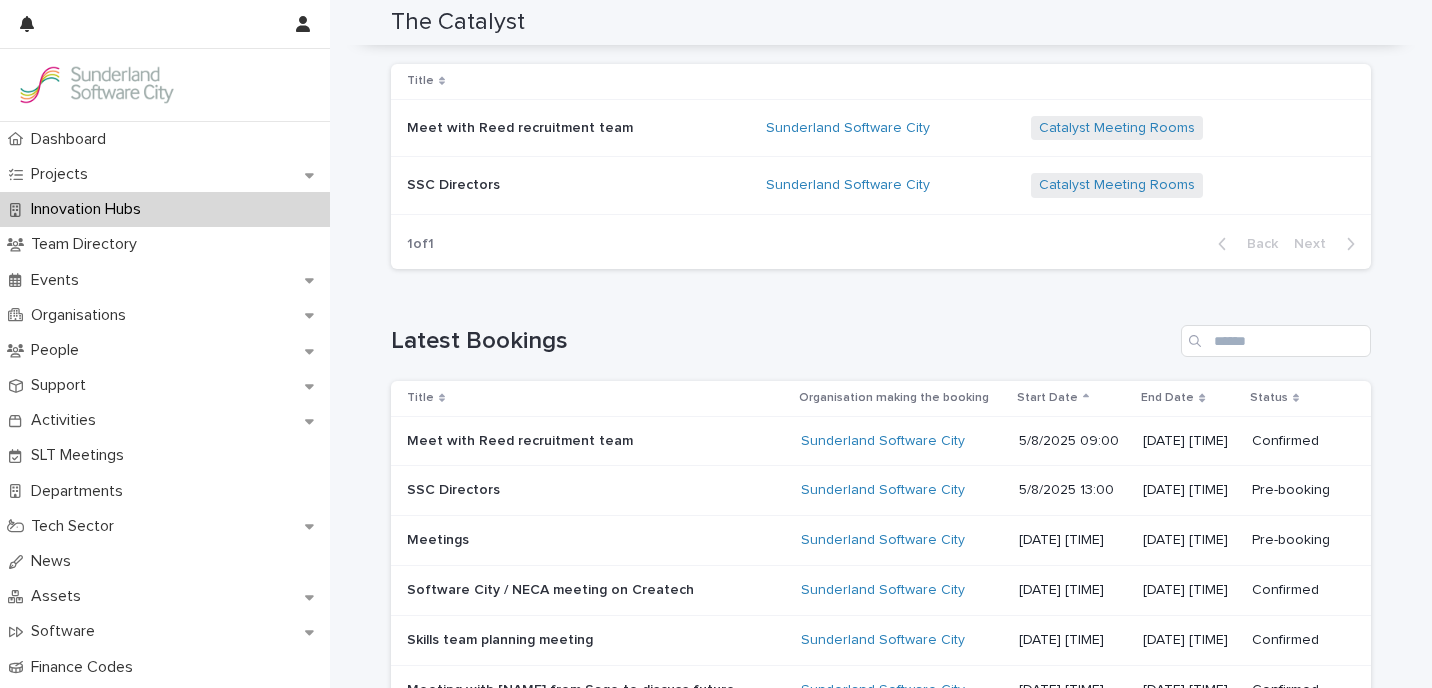 click on "SSC Directors SSC Directors" at bounding box center [574, 186] 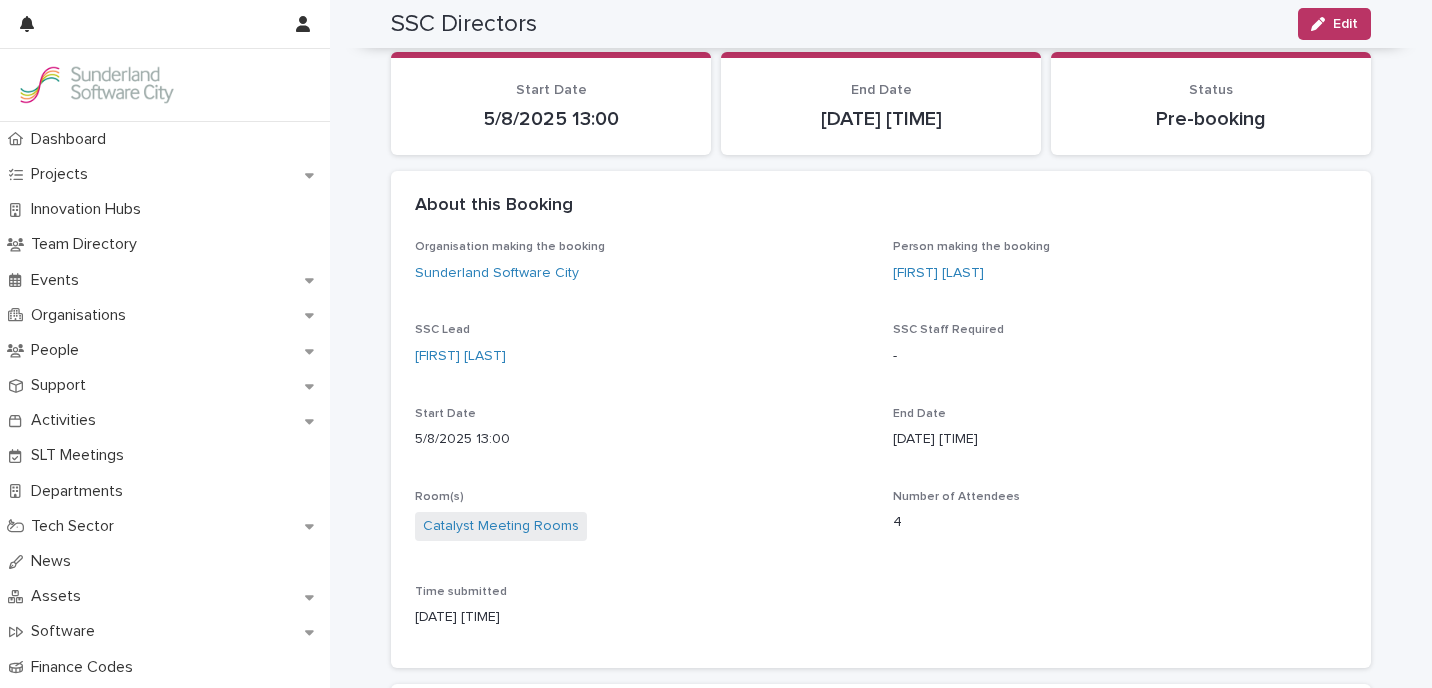 scroll, scrollTop: 0, scrollLeft: 0, axis: both 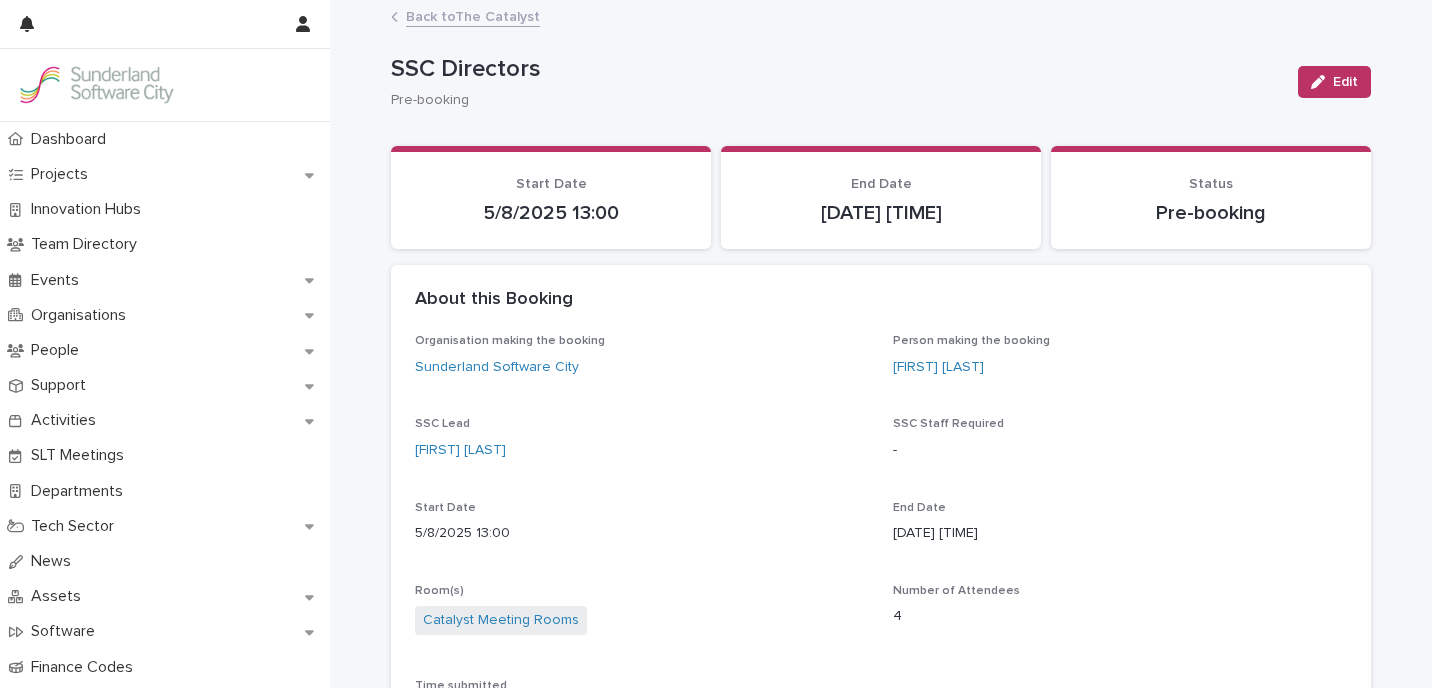 click on "Back to  The Catalyst" at bounding box center [473, 15] 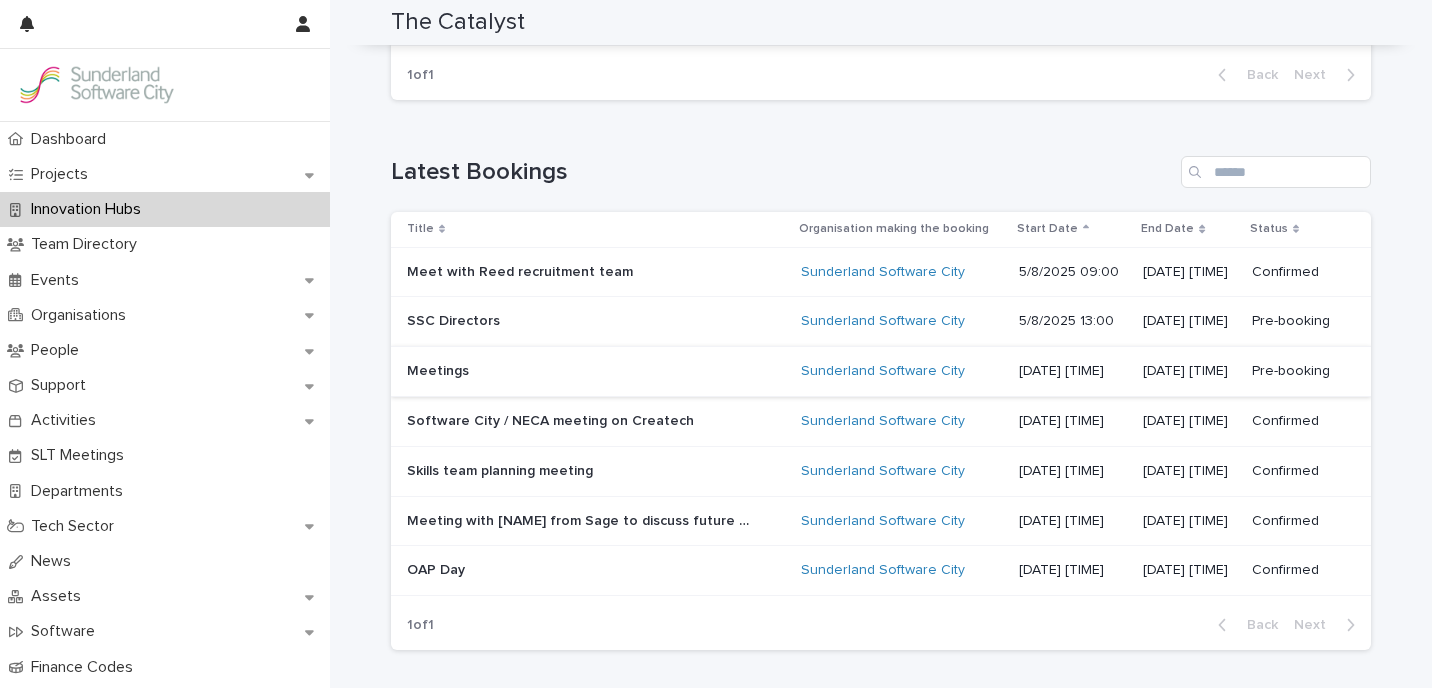 scroll, scrollTop: 728, scrollLeft: 0, axis: vertical 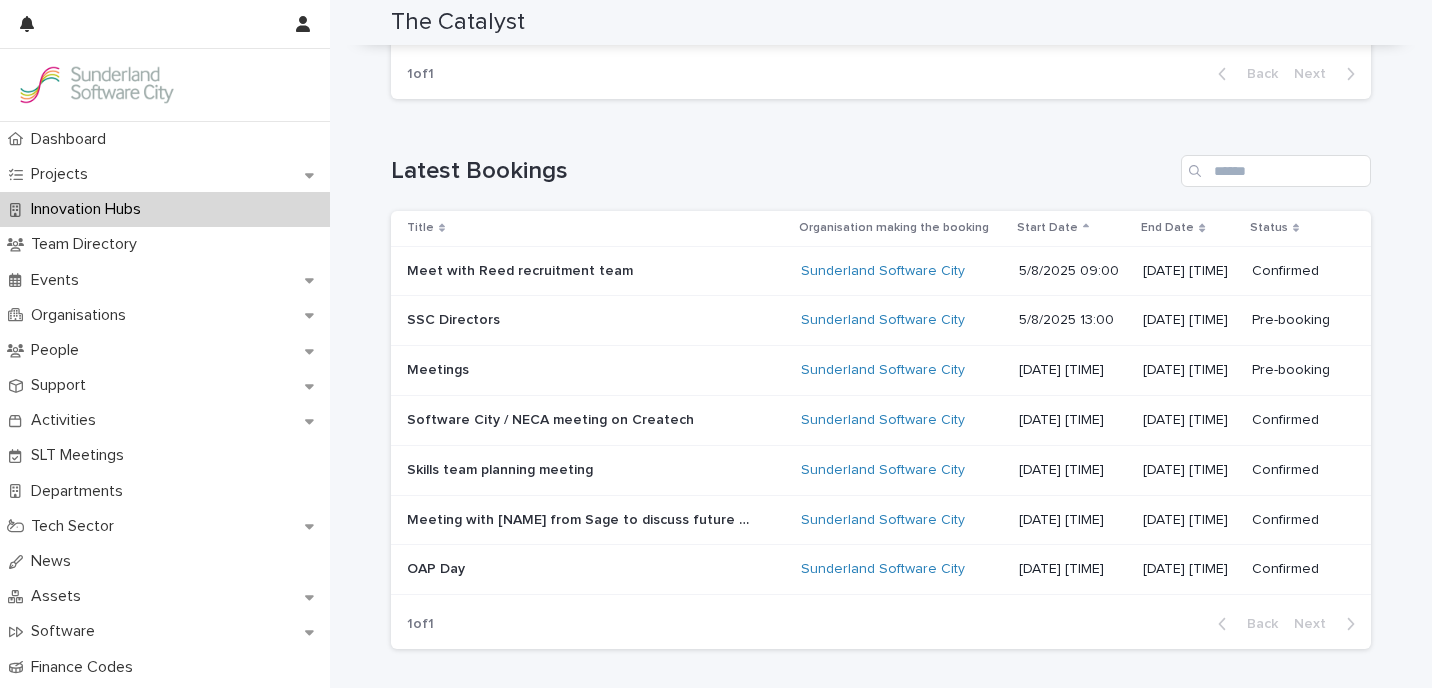 click at bounding box center [582, 370] 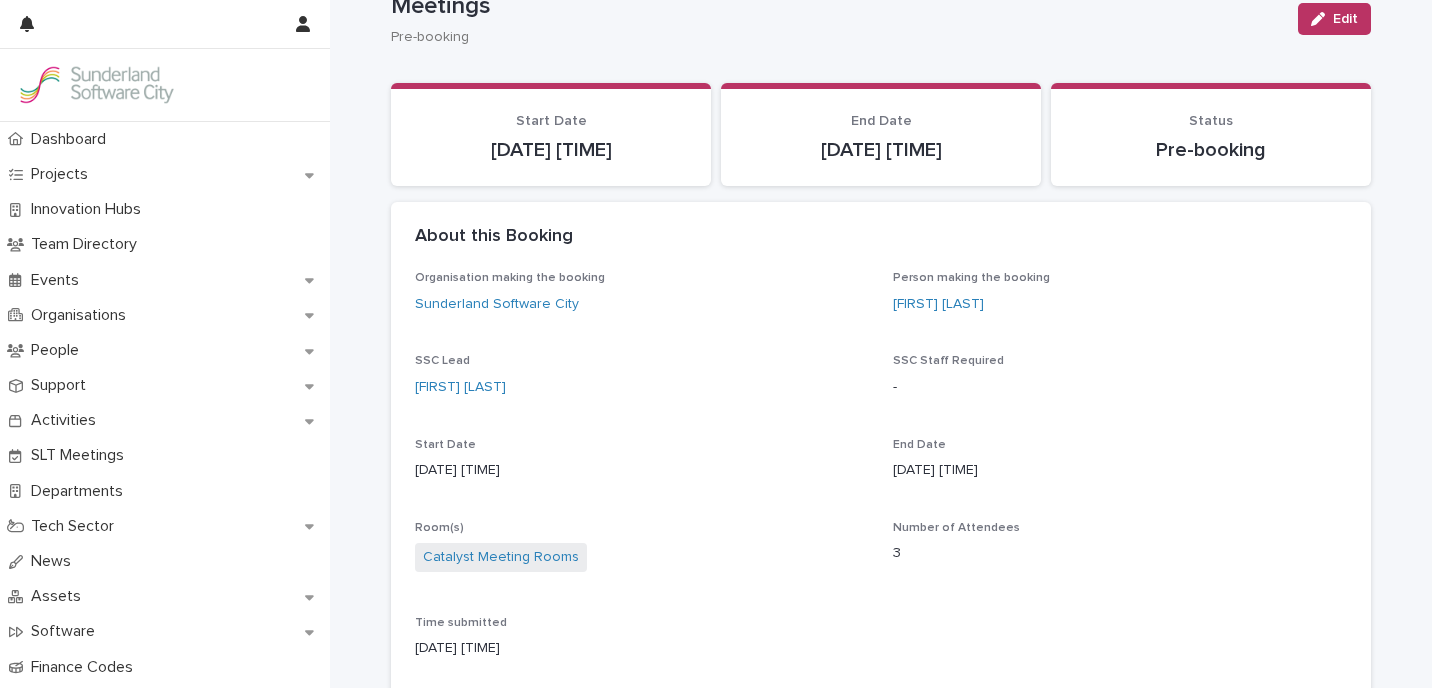 scroll, scrollTop: 0, scrollLeft: 0, axis: both 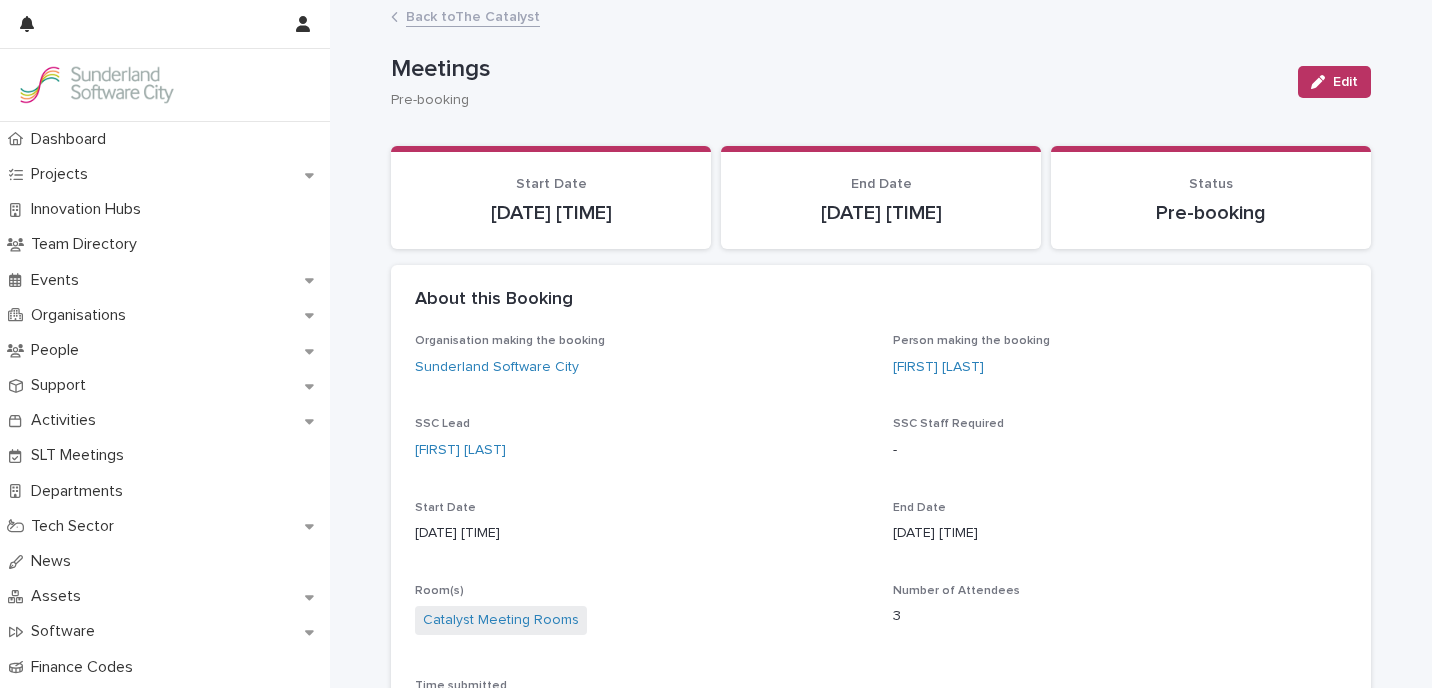 click on "Back to  The Catalyst" at bounding box center (473, 15) 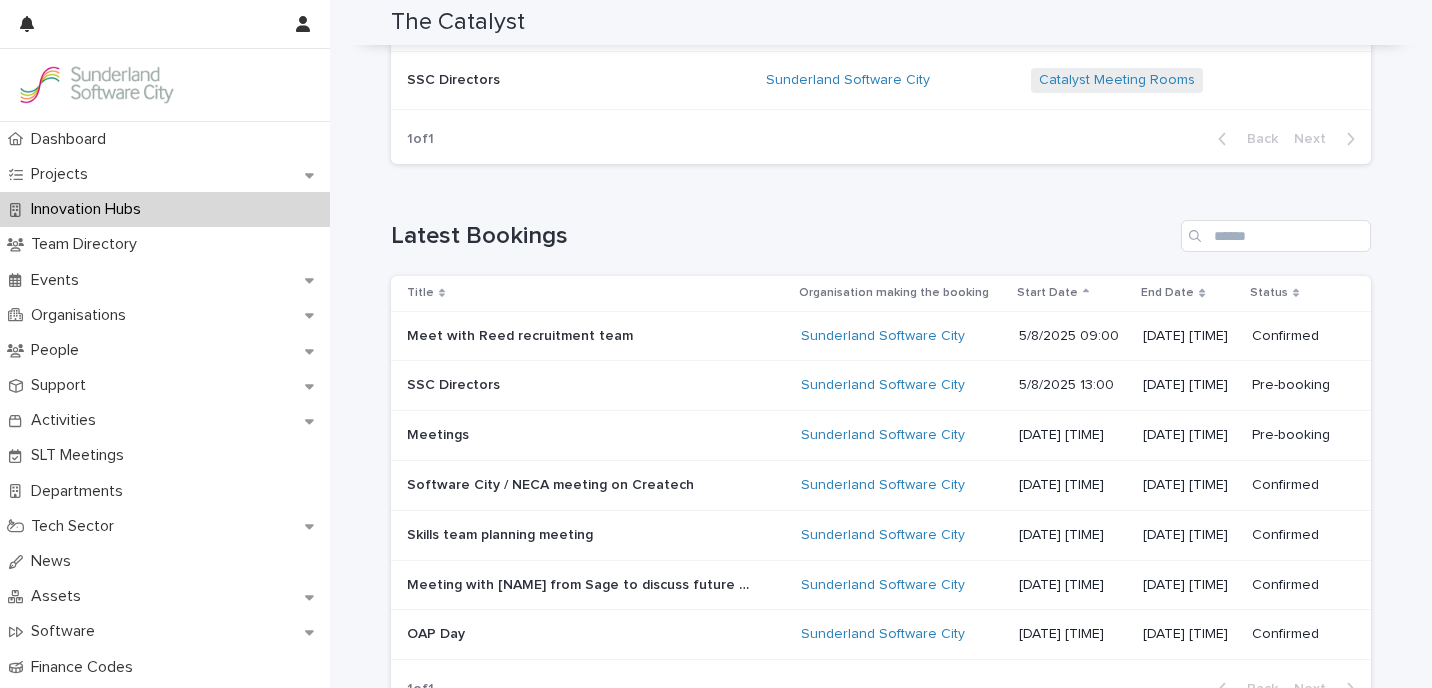 click on "SSC Directors SSC Directors" at bounding box center (578, 80) 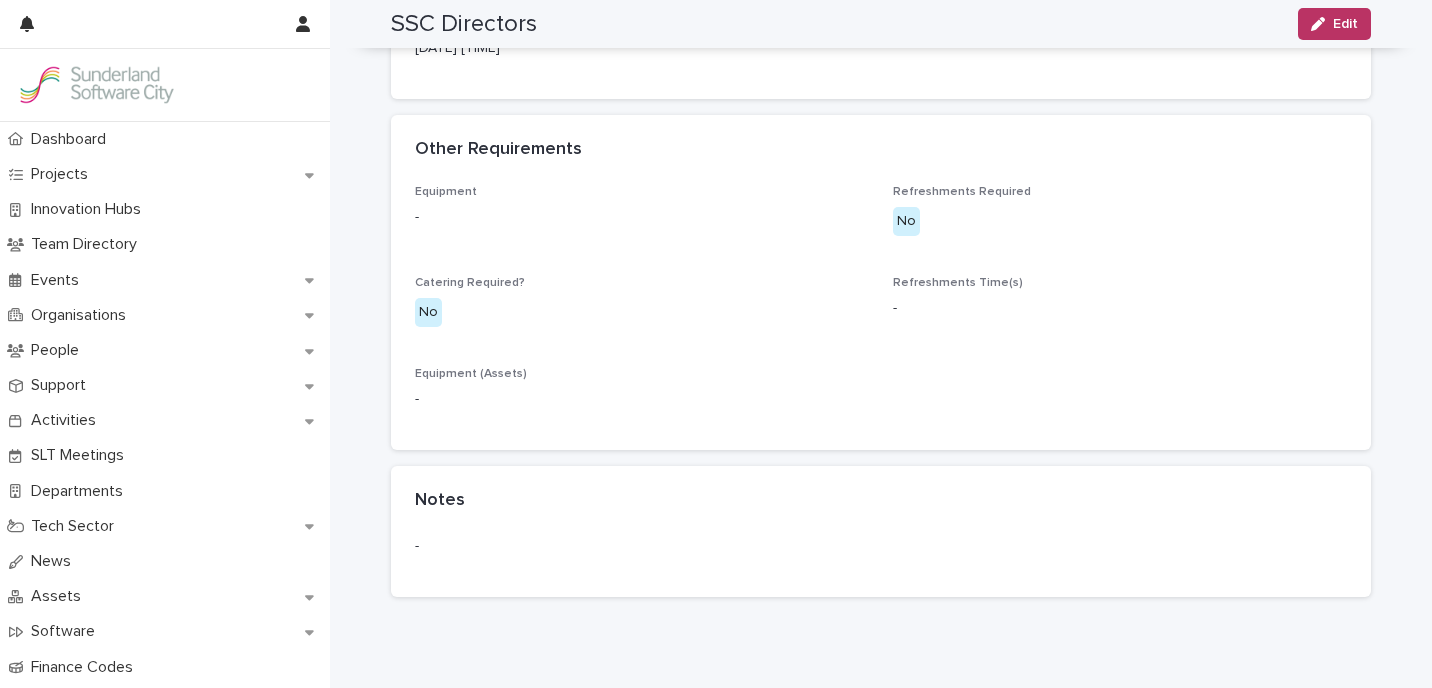 scroll, scrollTop: 415, scrollLeft: 0, axis: vertical 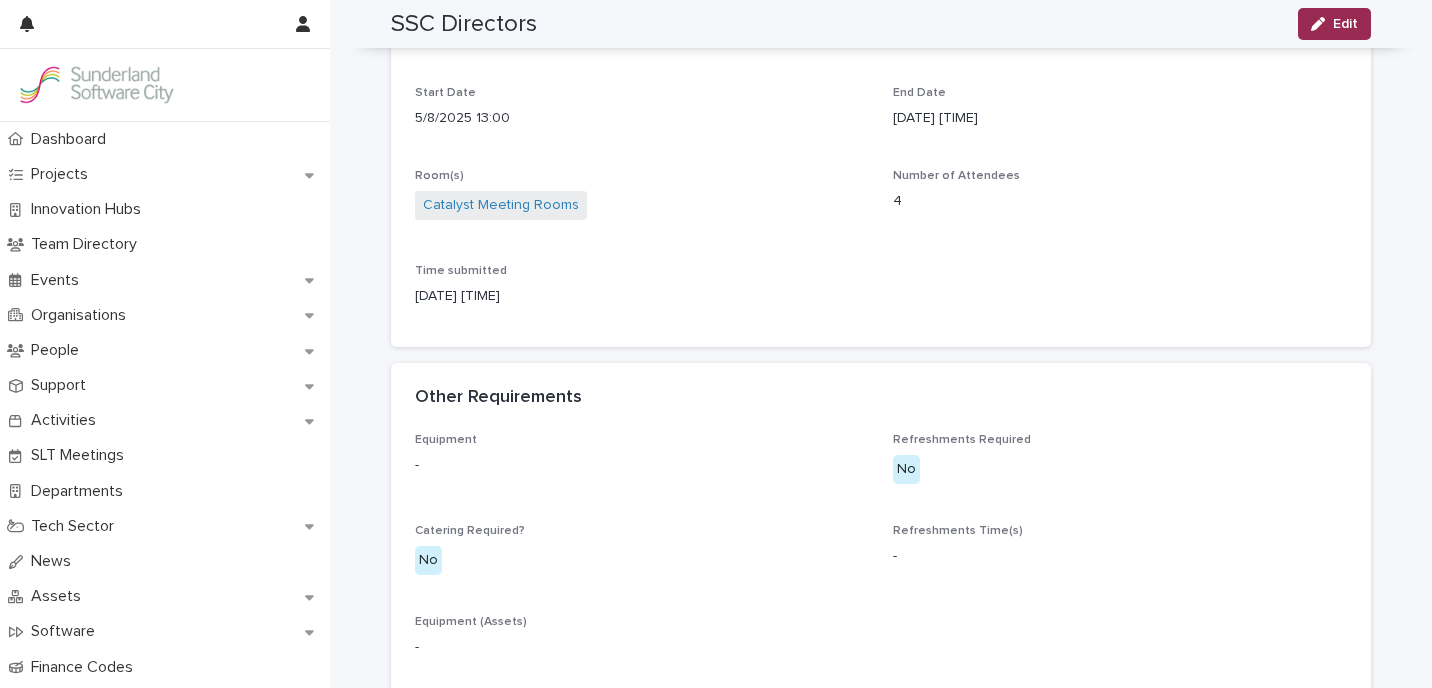 click on "Edit" at bounding box center (1334, 24) 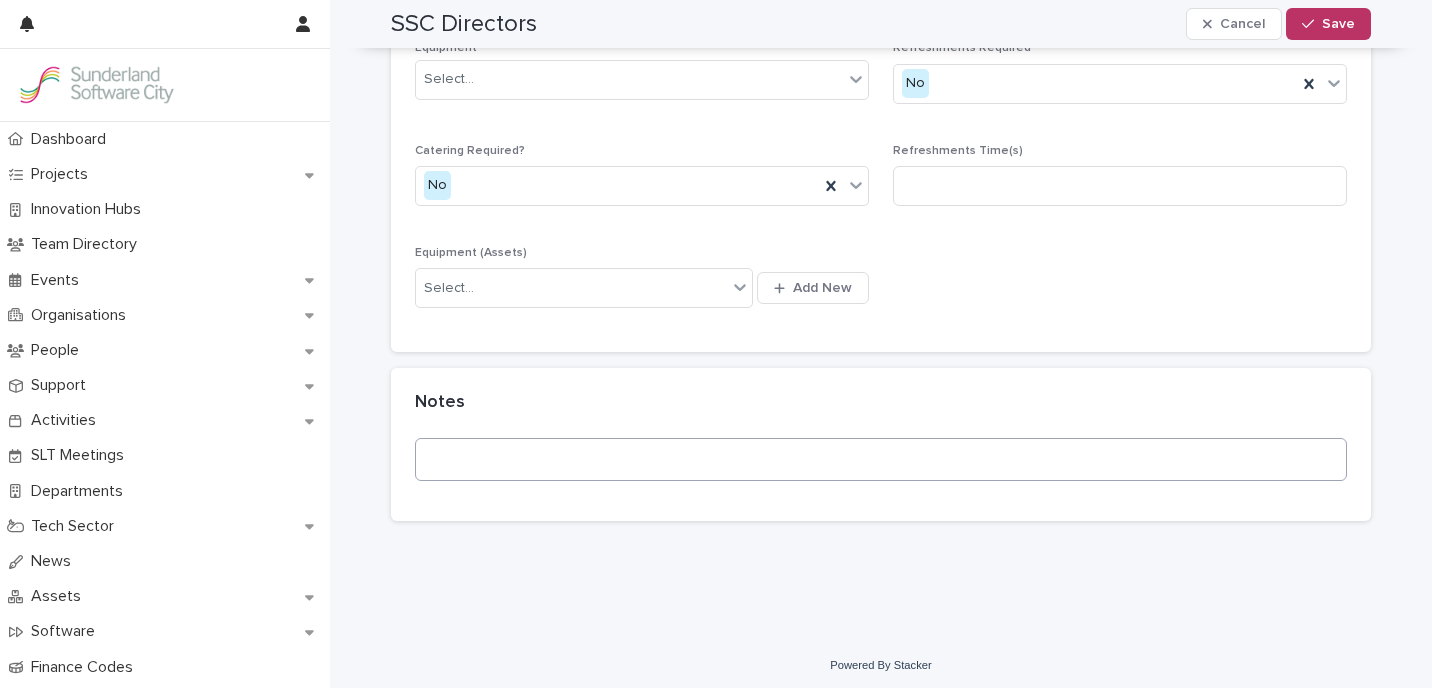 scroll, scrollTop: 933, scrollLeft: 0, axis: vertical 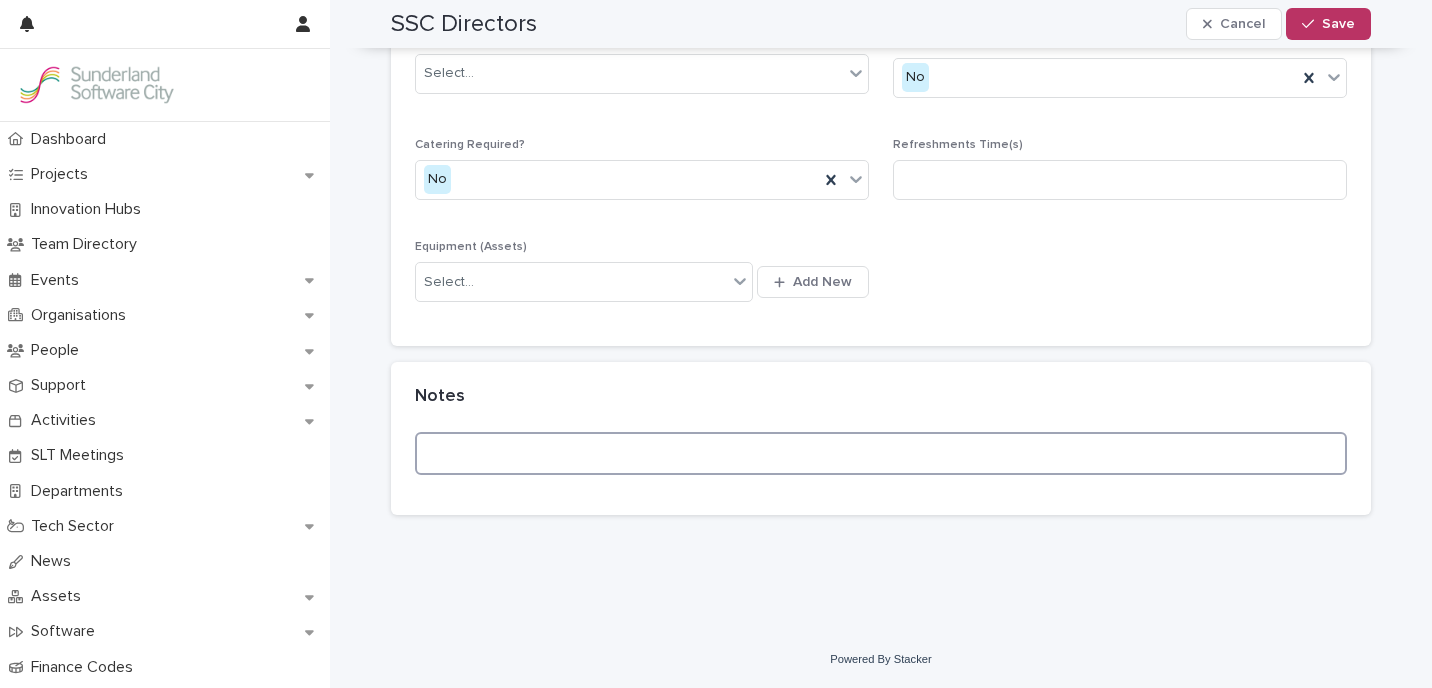 click at bounding box center (881, 453) 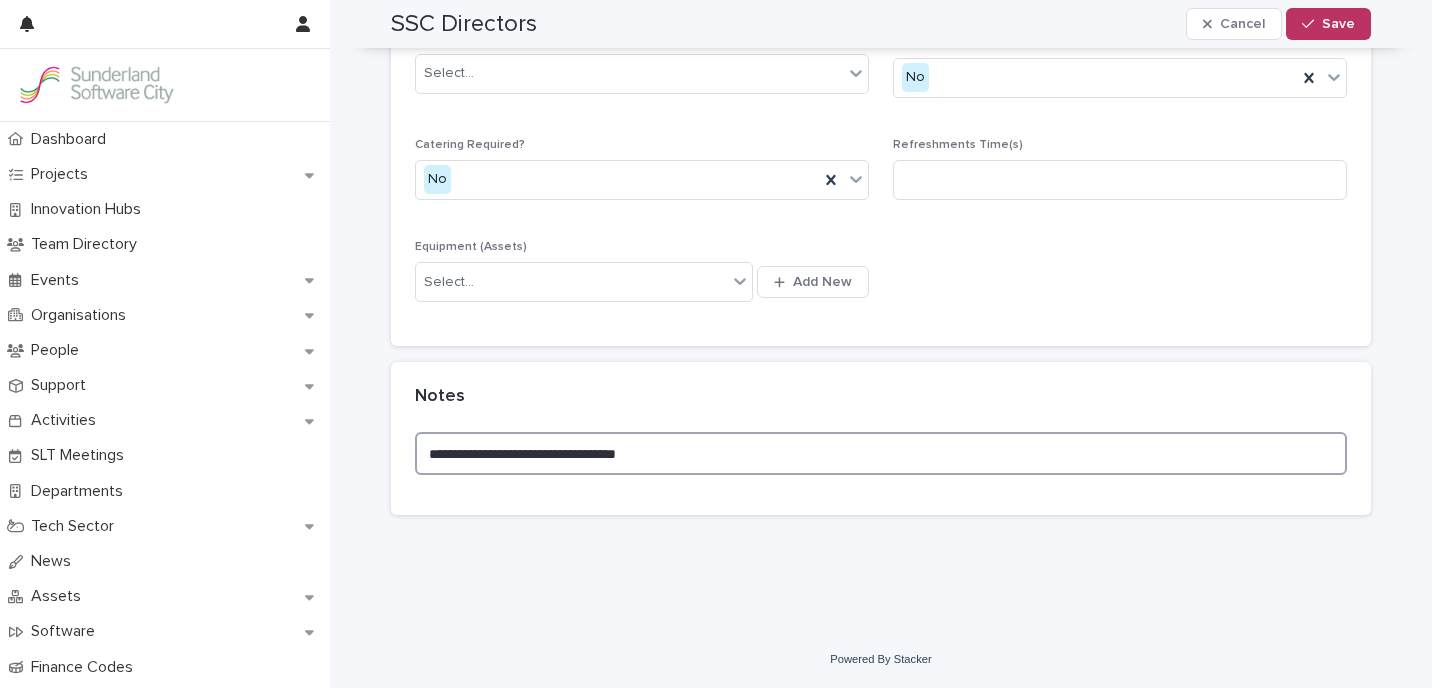 drag, startPoint x: 692, startPoint y: 458, endPoint x: 583, endPoint y: 458, distance: 109 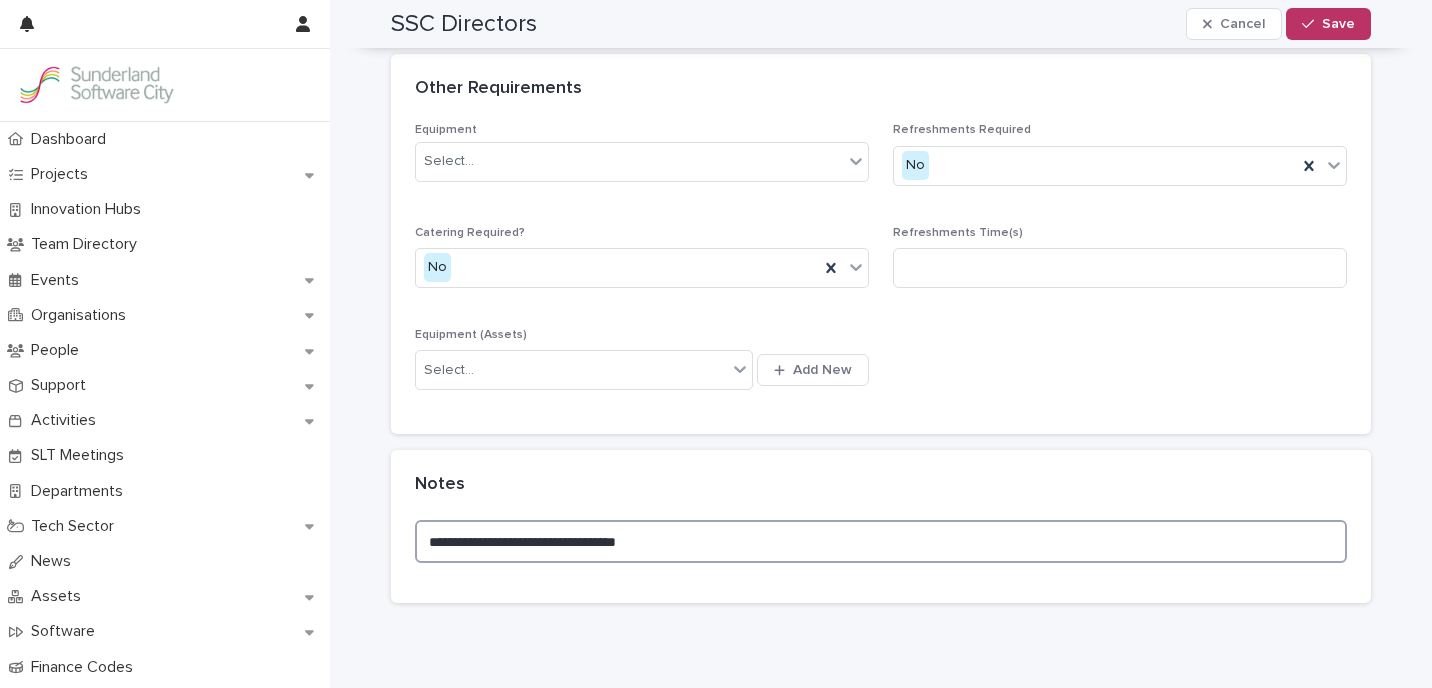 scroll, scrollTop: 868, scrollLeft: 0, axis: vertical 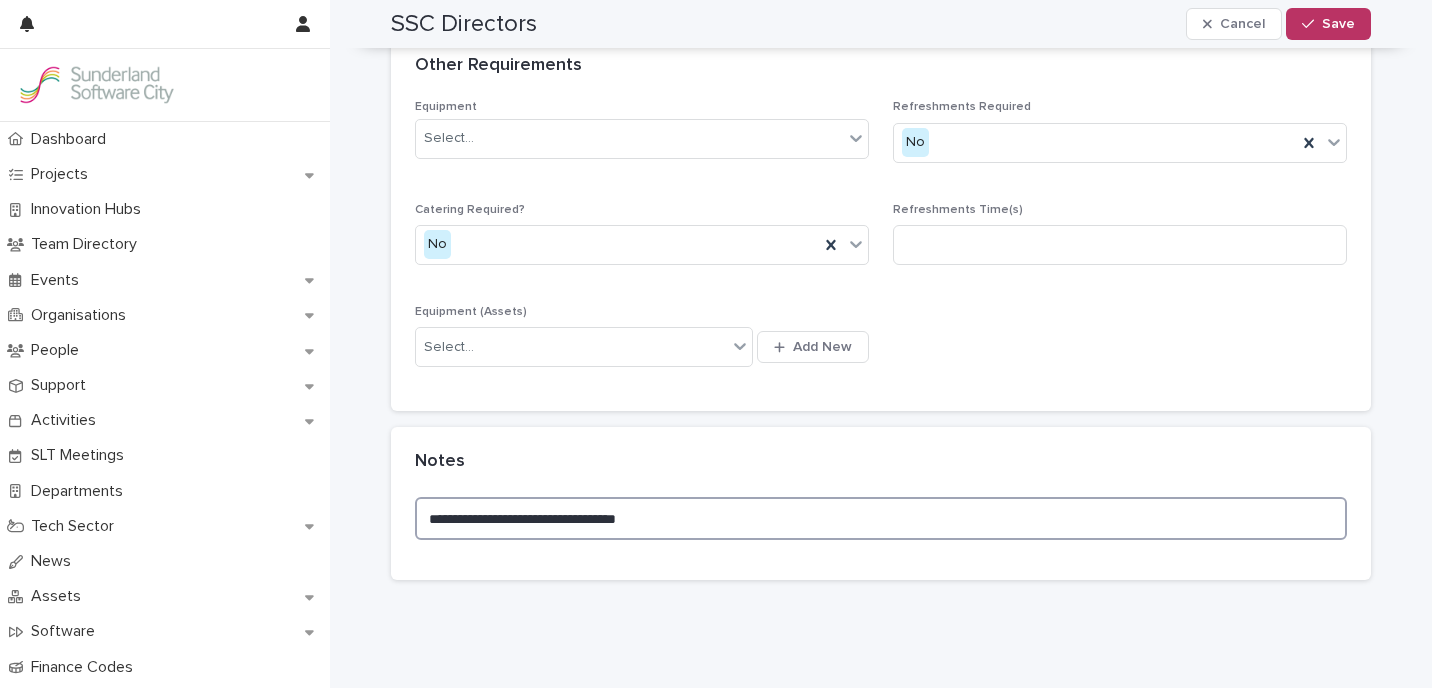 drag, startPoint x: 474, startPoint y: 514, endPoint x: 605, endPoint y: 512, distance: 131.01526 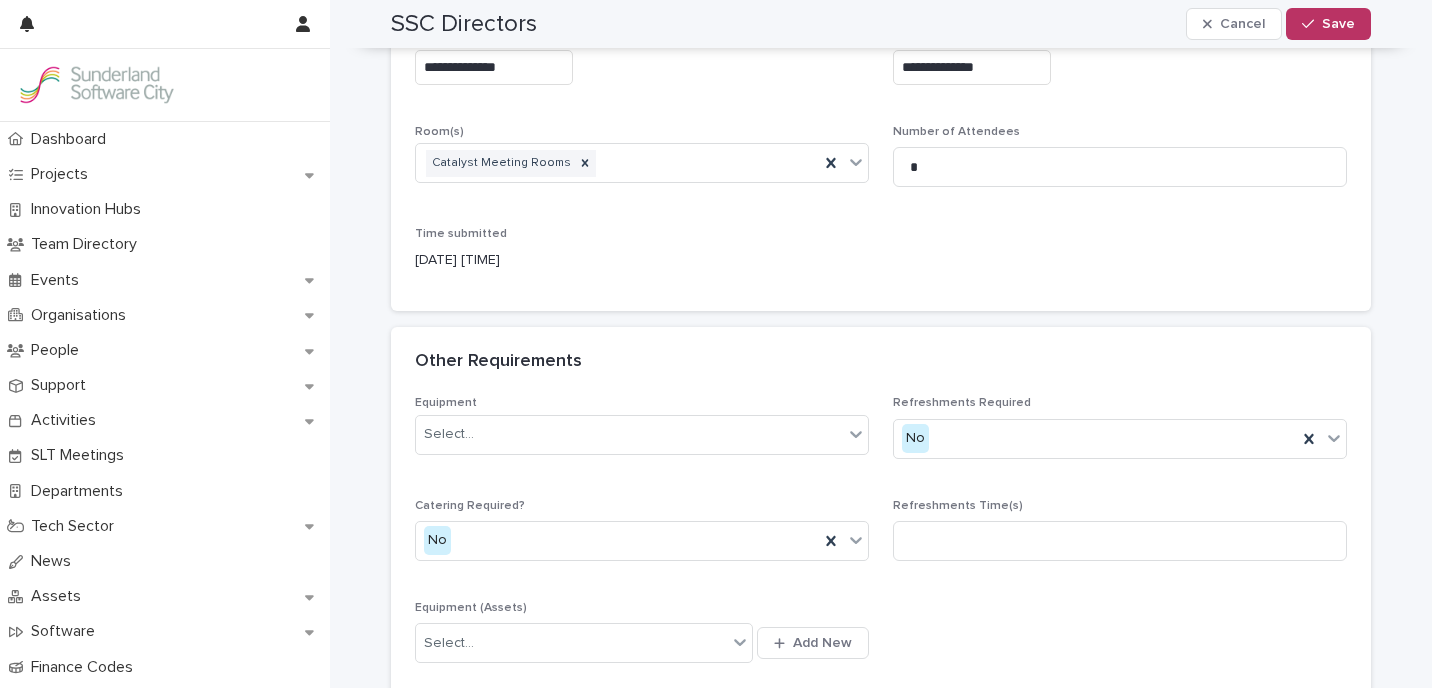scroll, scrollTop: 0, scrollLeft: 0, axis: both 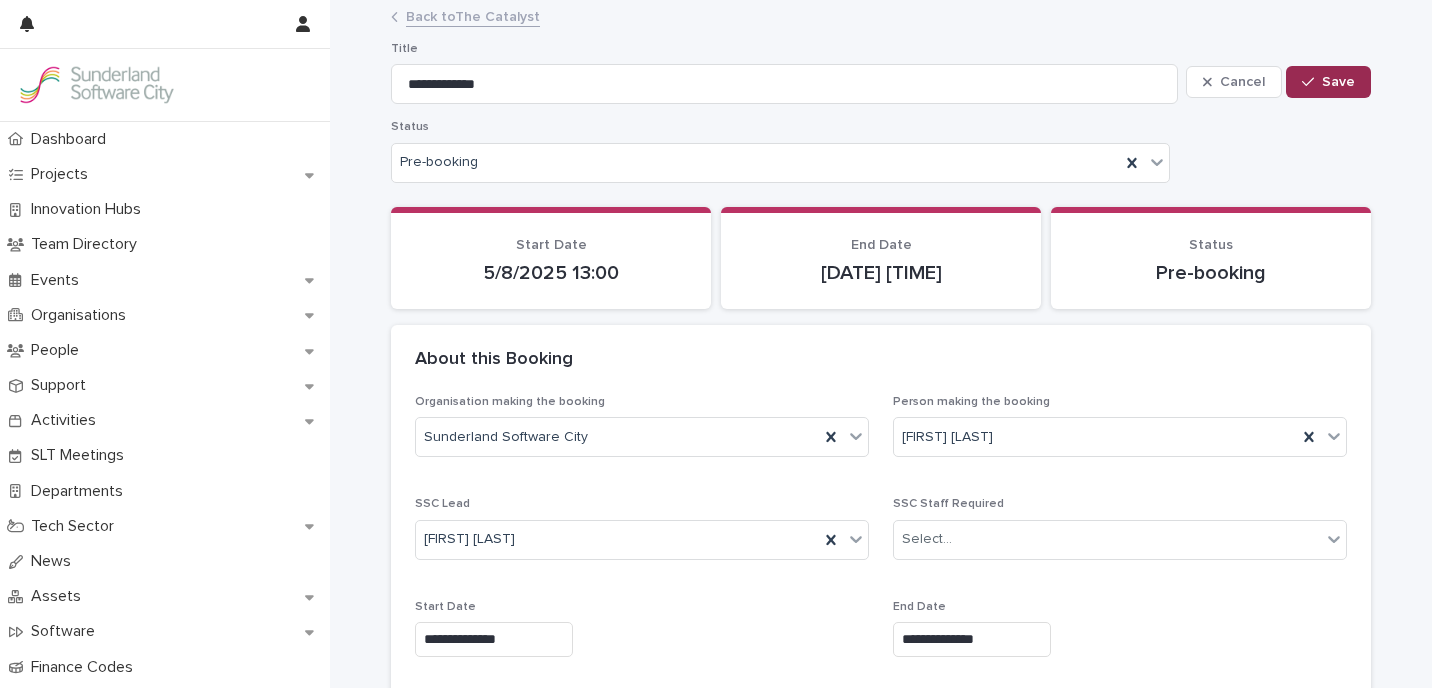 type on "**********" 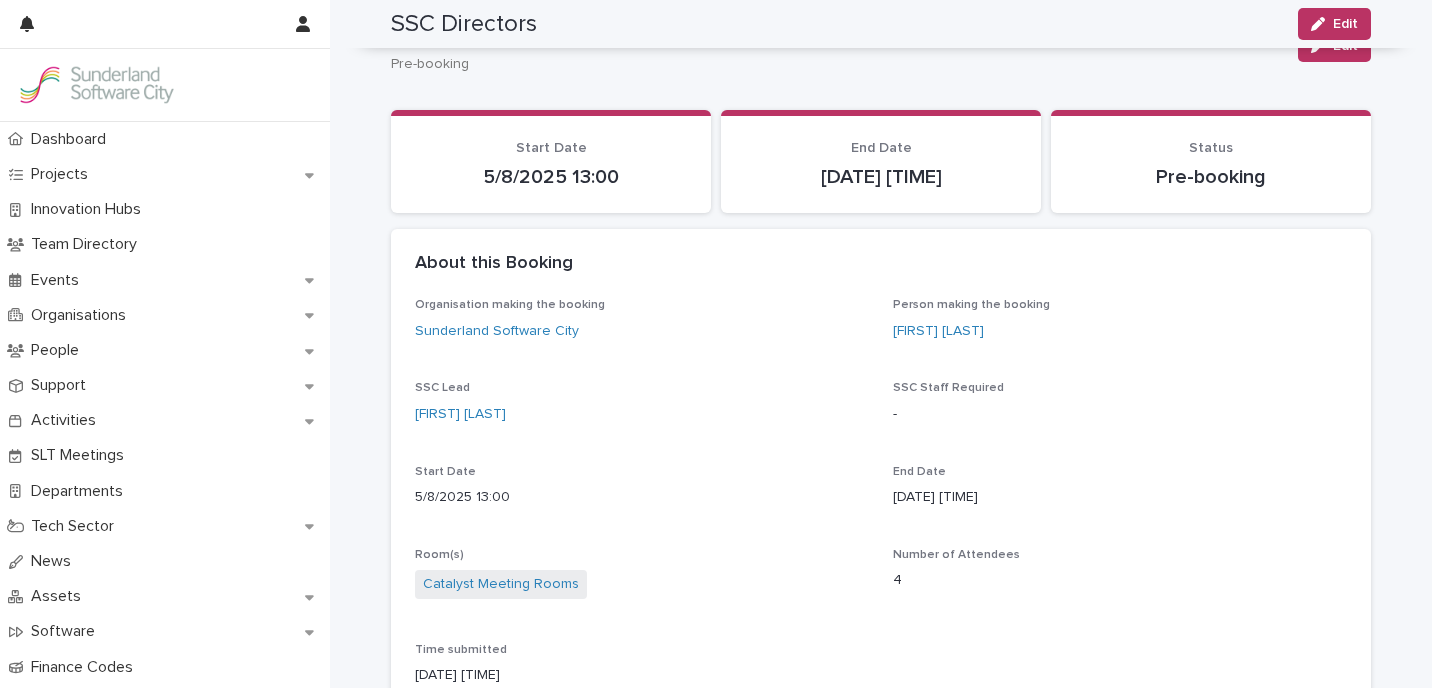 scroll, scrollTop: 0, scrollLeft: 0, axis: both 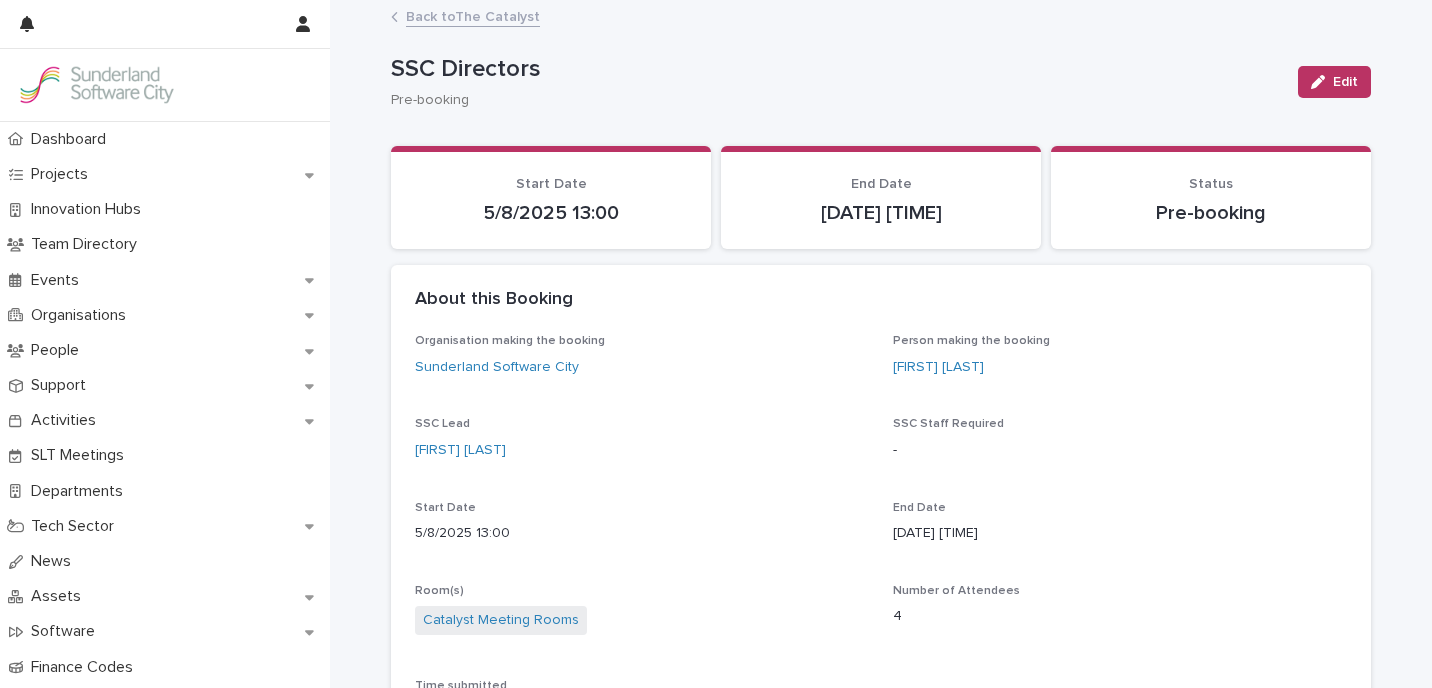 click on "Edit" at bounding box center [1334, 82] 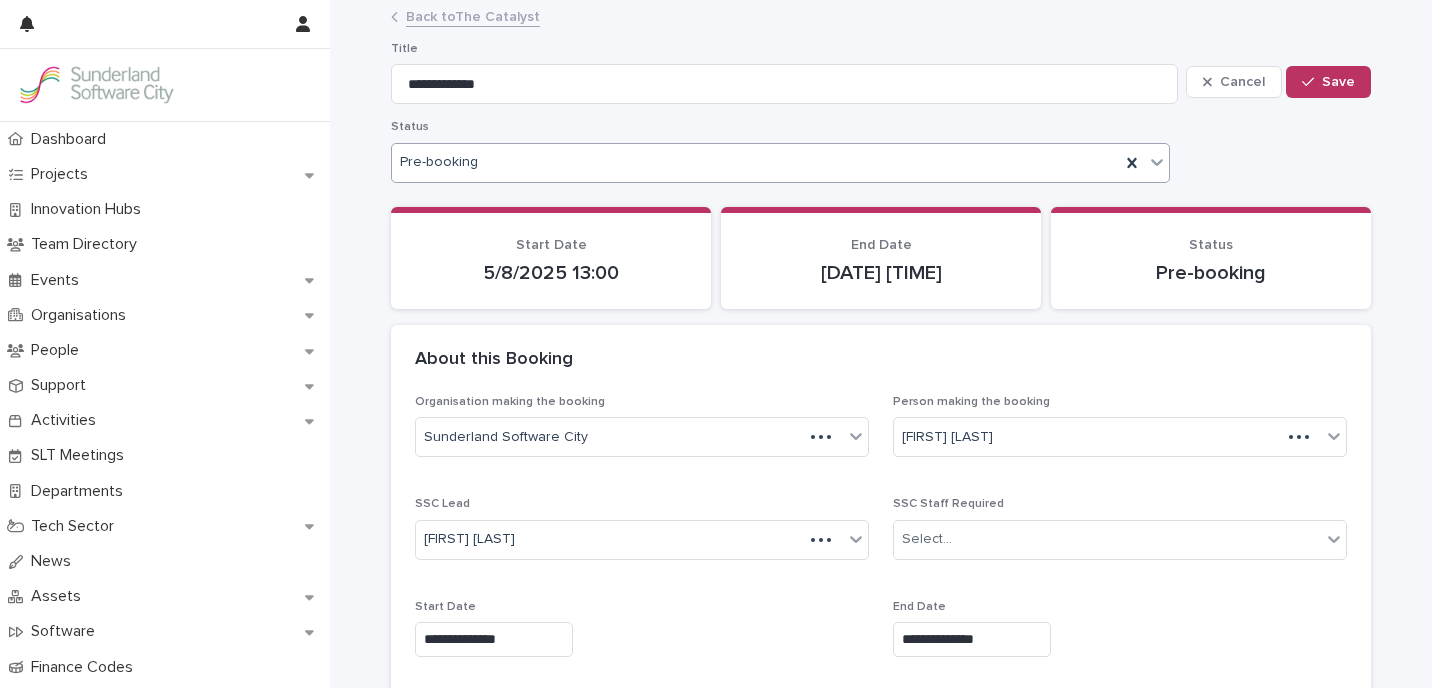 click on "Pre-booking" at bounding box center [756, 162] 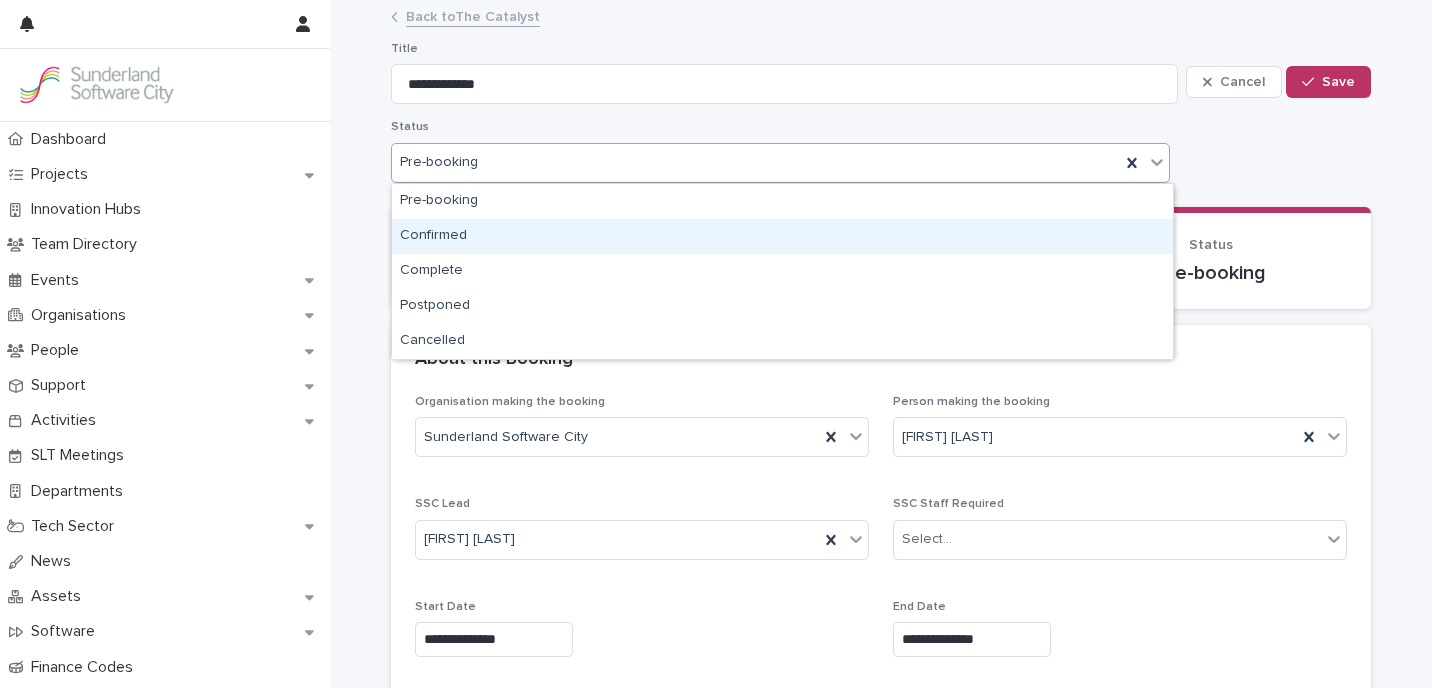 drag, startPoint x: 701, startPoint y: 242, endPoint x: 533, endPoint y: 186, distance: 177.08755 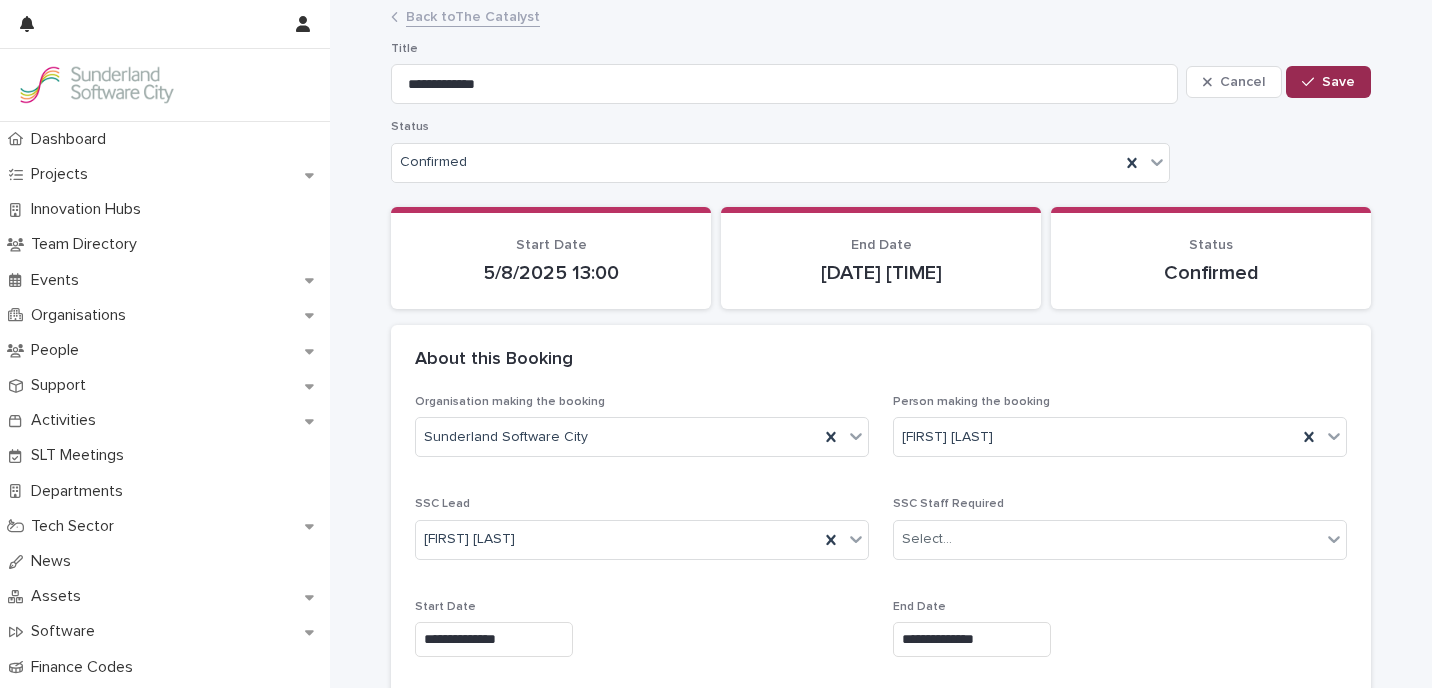 click on "Save" at bounding box center [1328, 82] 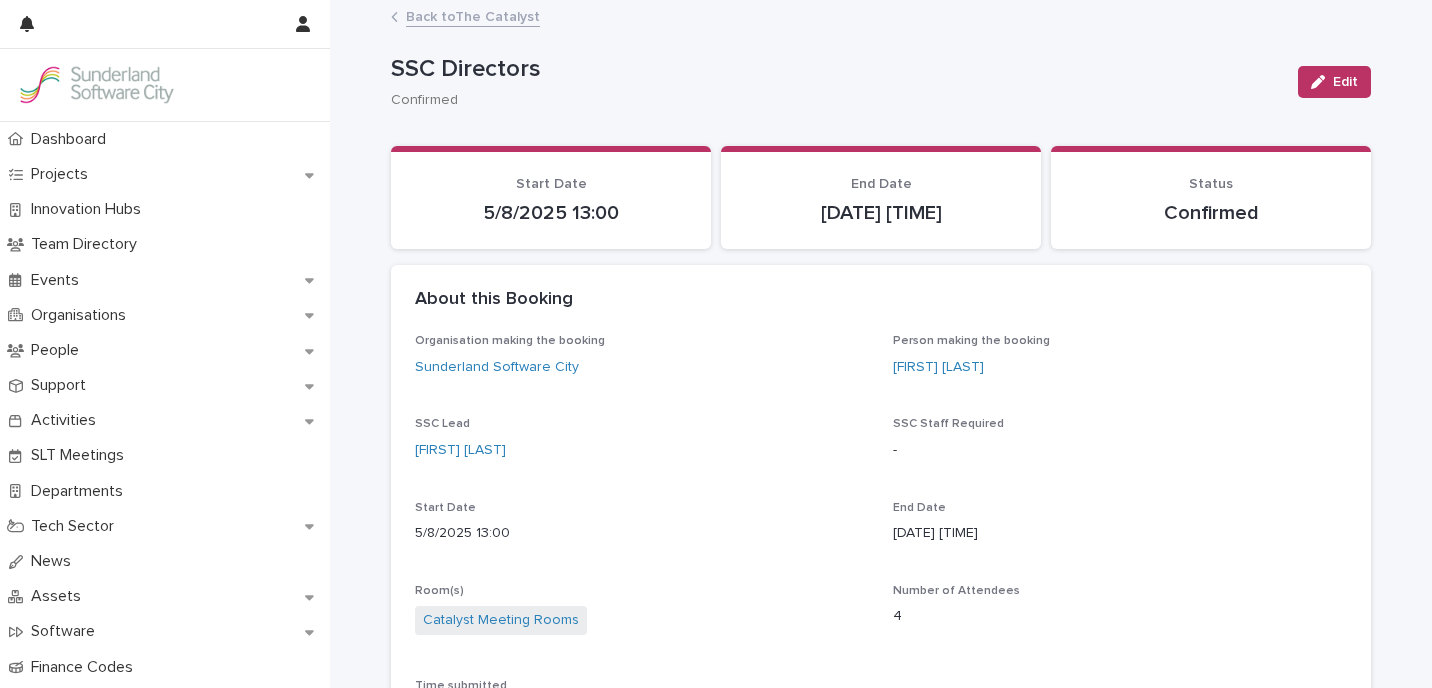 click on "Back to  The Catalyst" at bounding box center (473, 15) 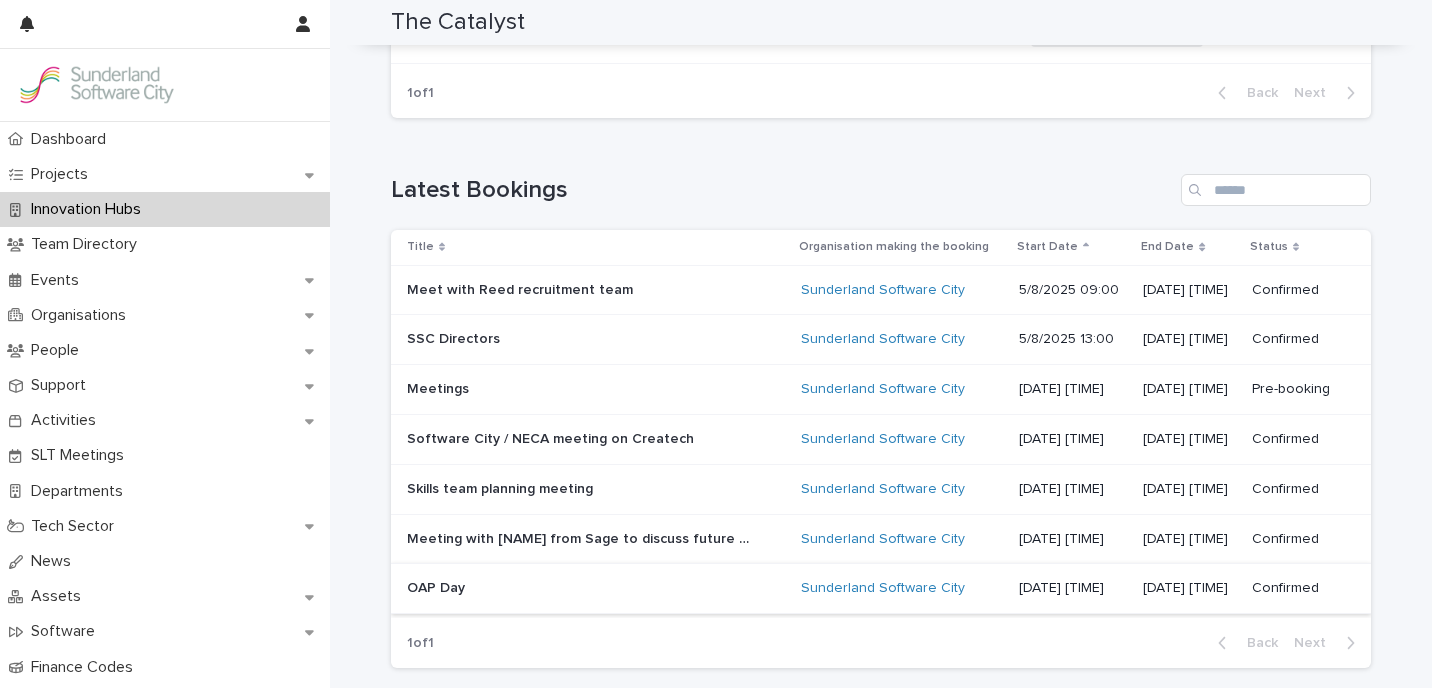 scroll, scrollTop: 718, scrollLeft: 0, axis: vertical 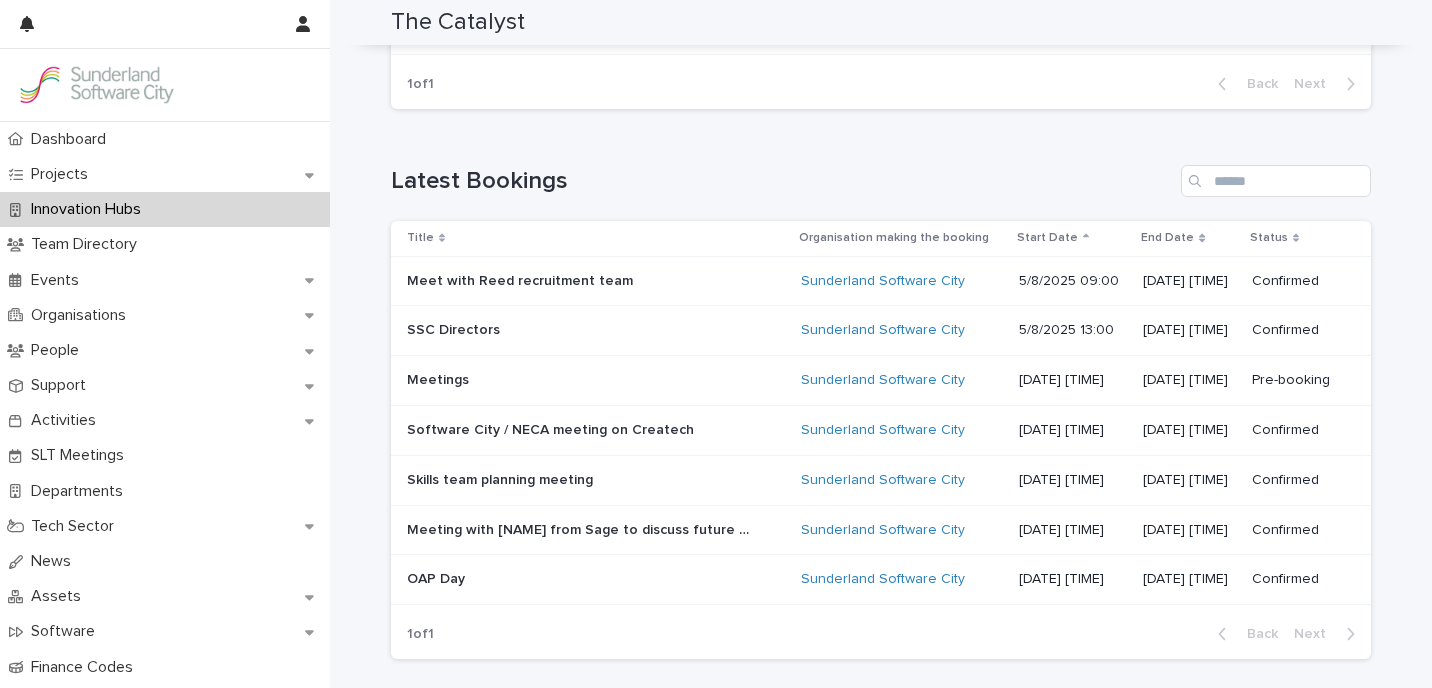 click at bounding box center (582, 380) 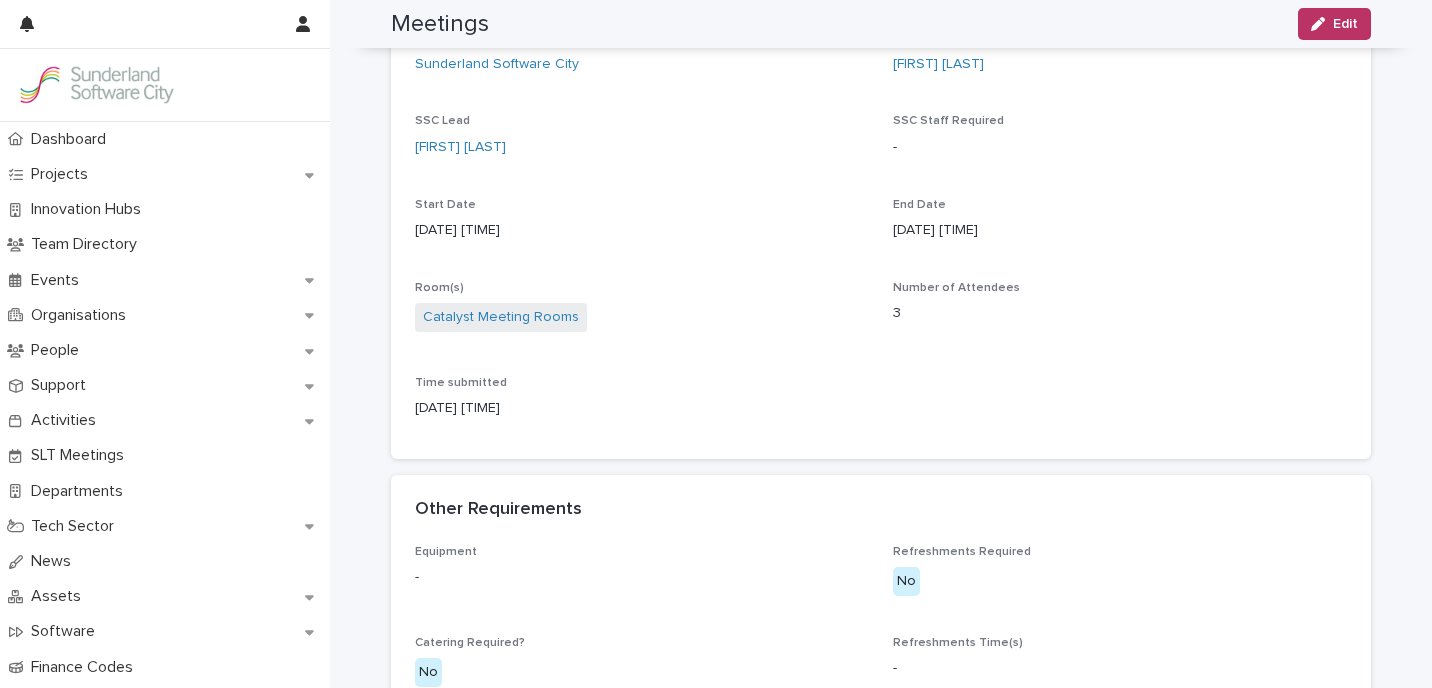 scroll, scrollTop: 0, scrollLeft: 0, axis: both 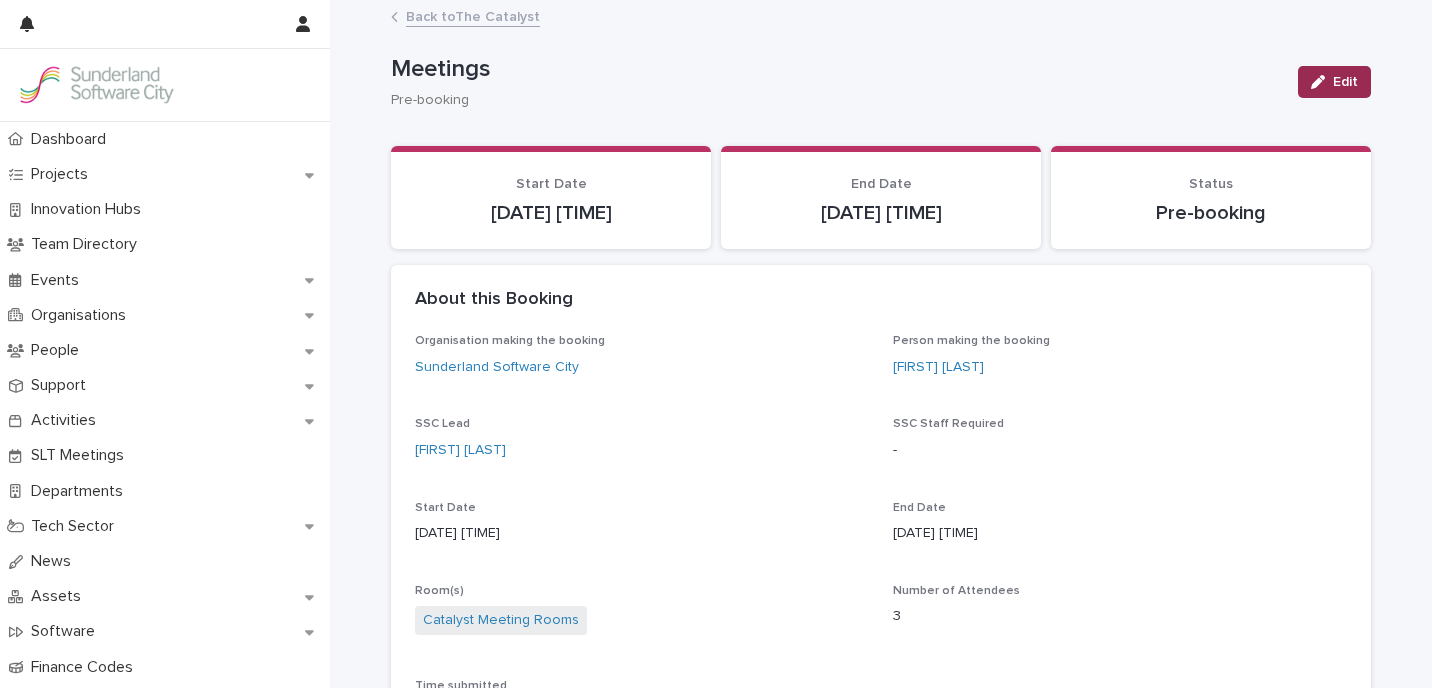 click on "Edit" at bounding box center [1334, 82] 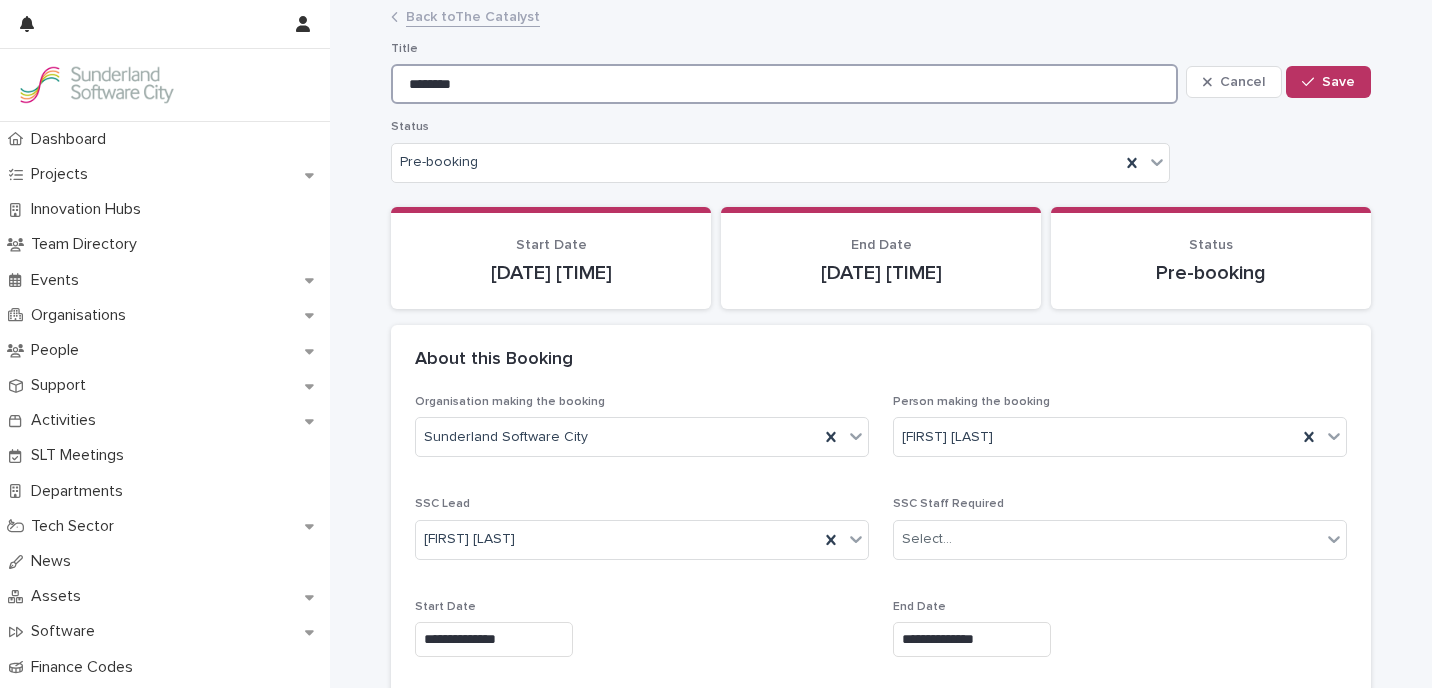 click on "********" at bounding box center (784, 84) 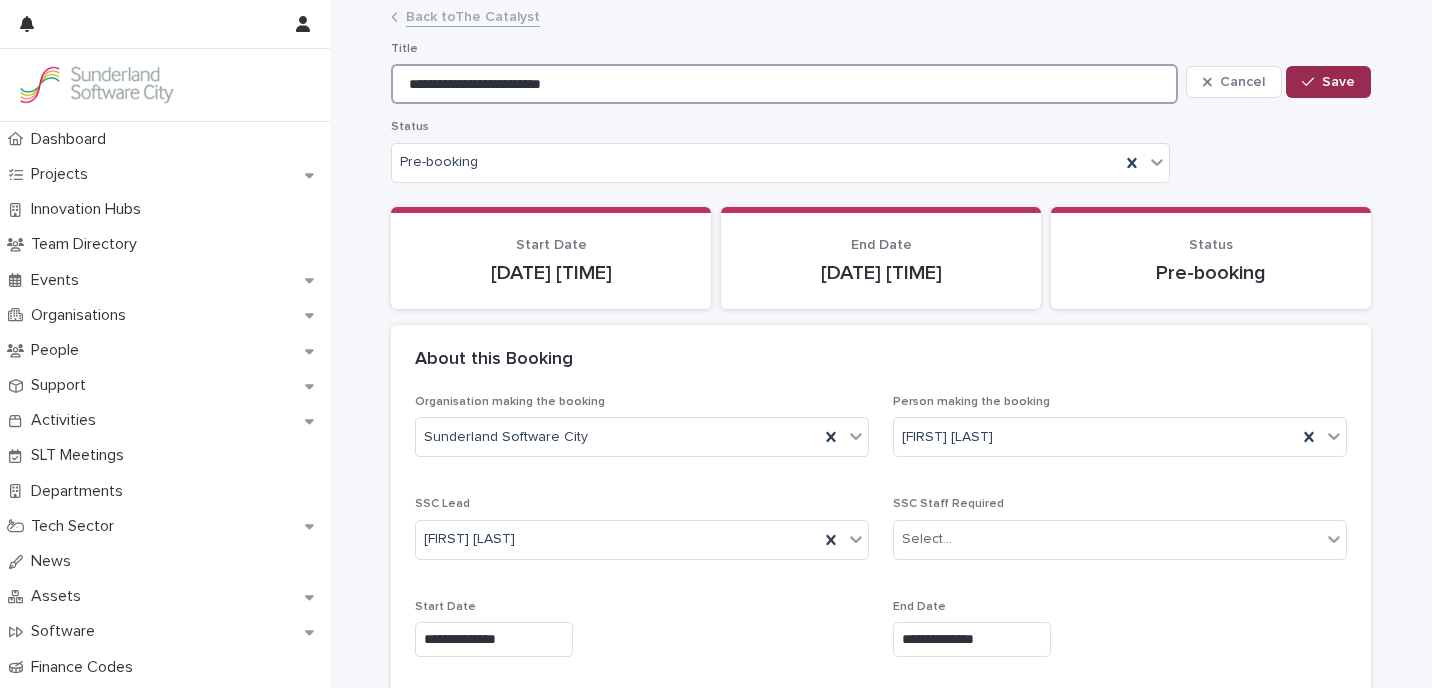type on "**********" 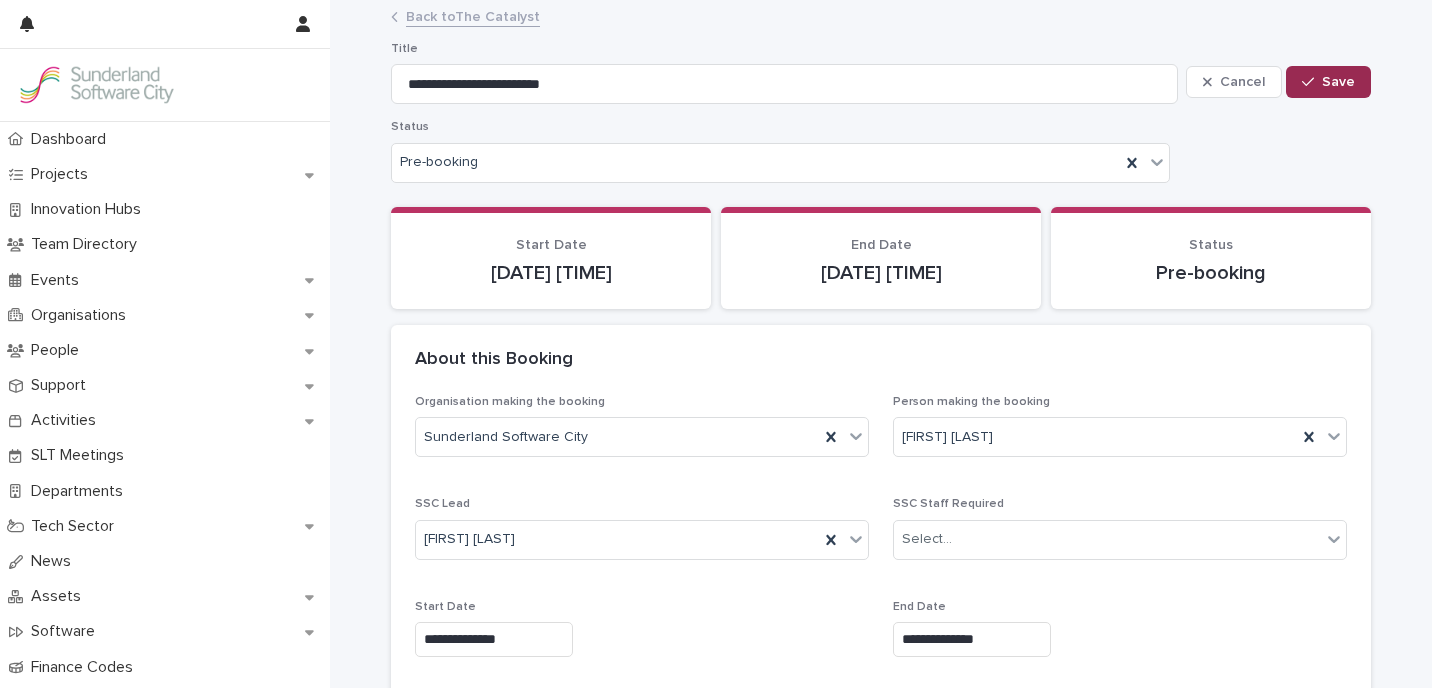 click on "Save" at bounding box center [1328, 82] 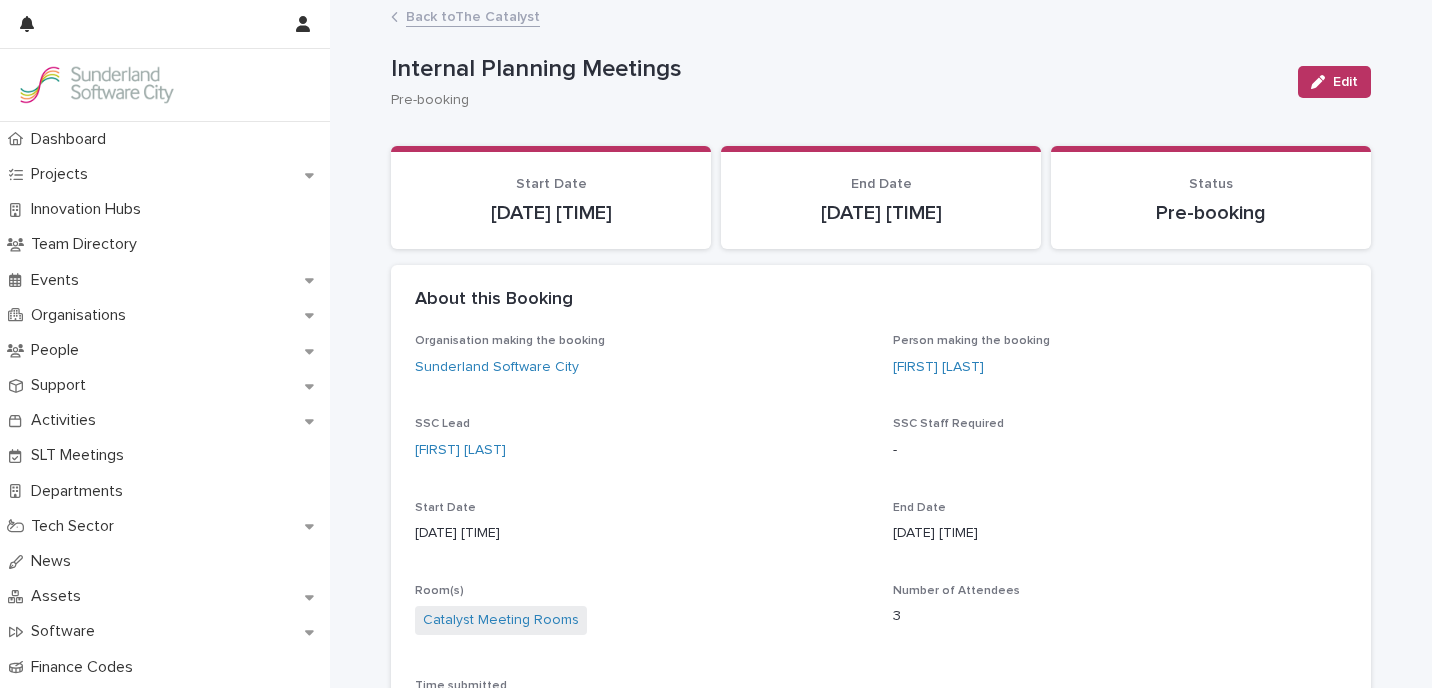 drag, startPoint x: 1334, startPoint y: 83, endPoint x: 880, endPoint y: 300, distance: 503.1948 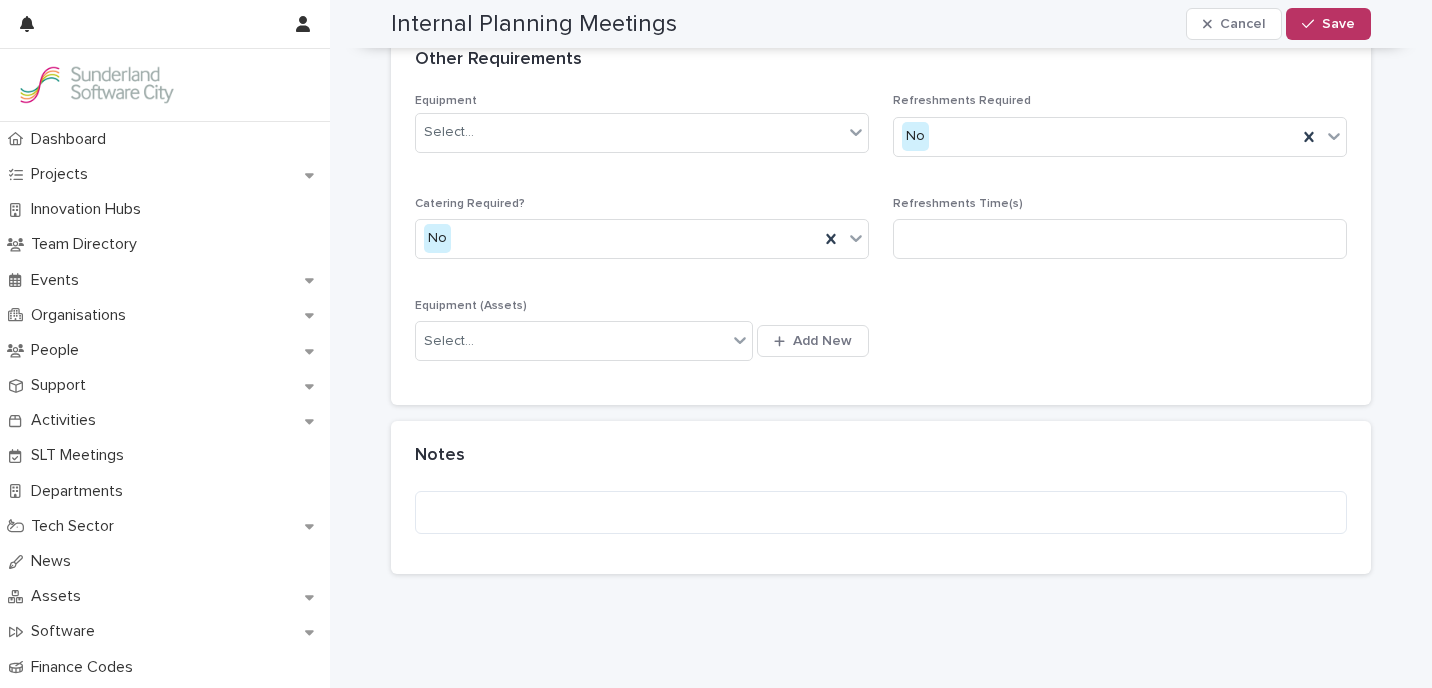 scroll, scrollTop: 933, scrollLeft: 0, axis: vertical 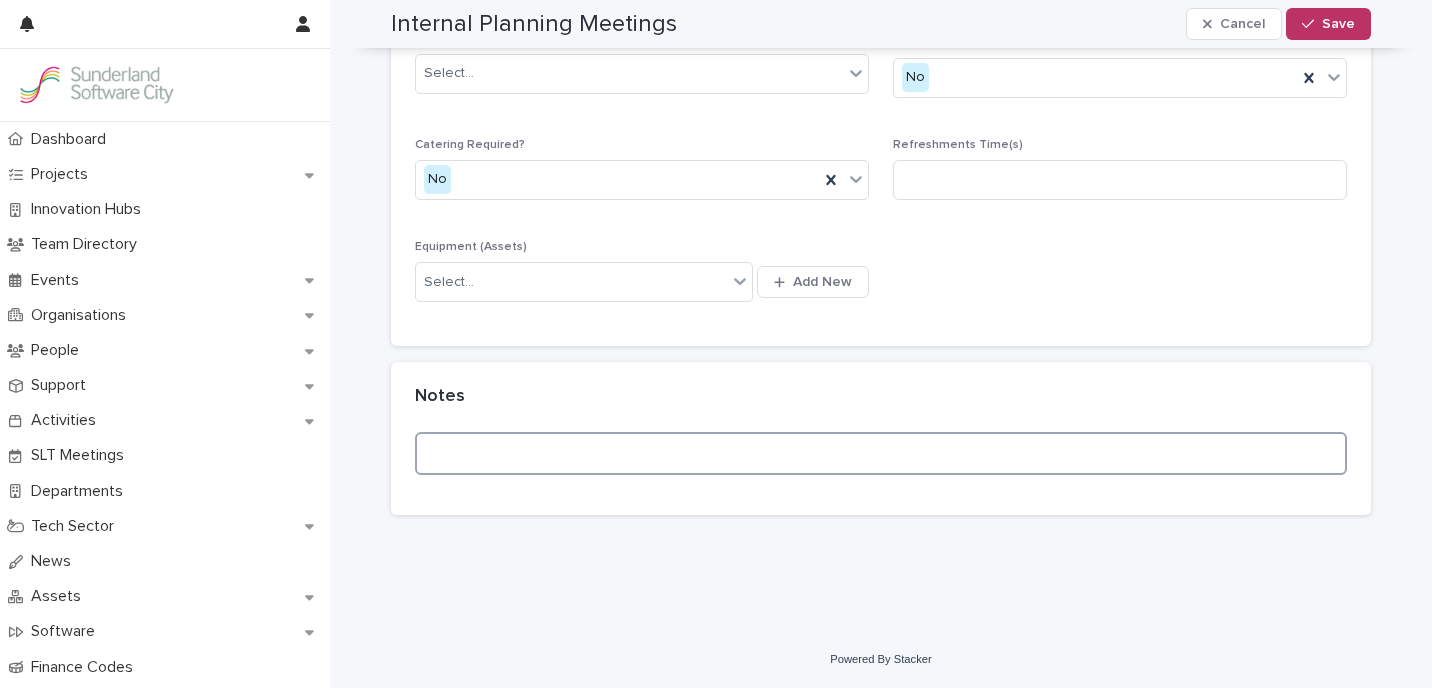 click at bounding box center (881, 453) 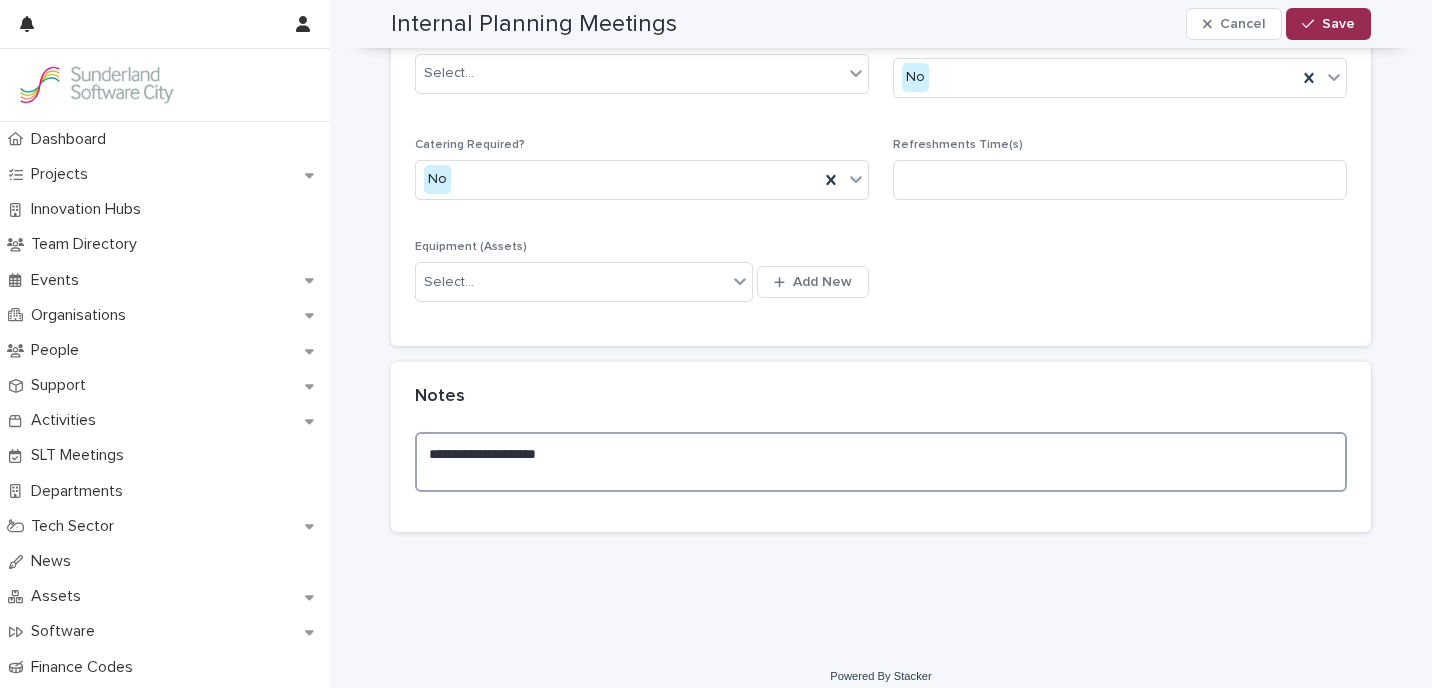 type on "**********" 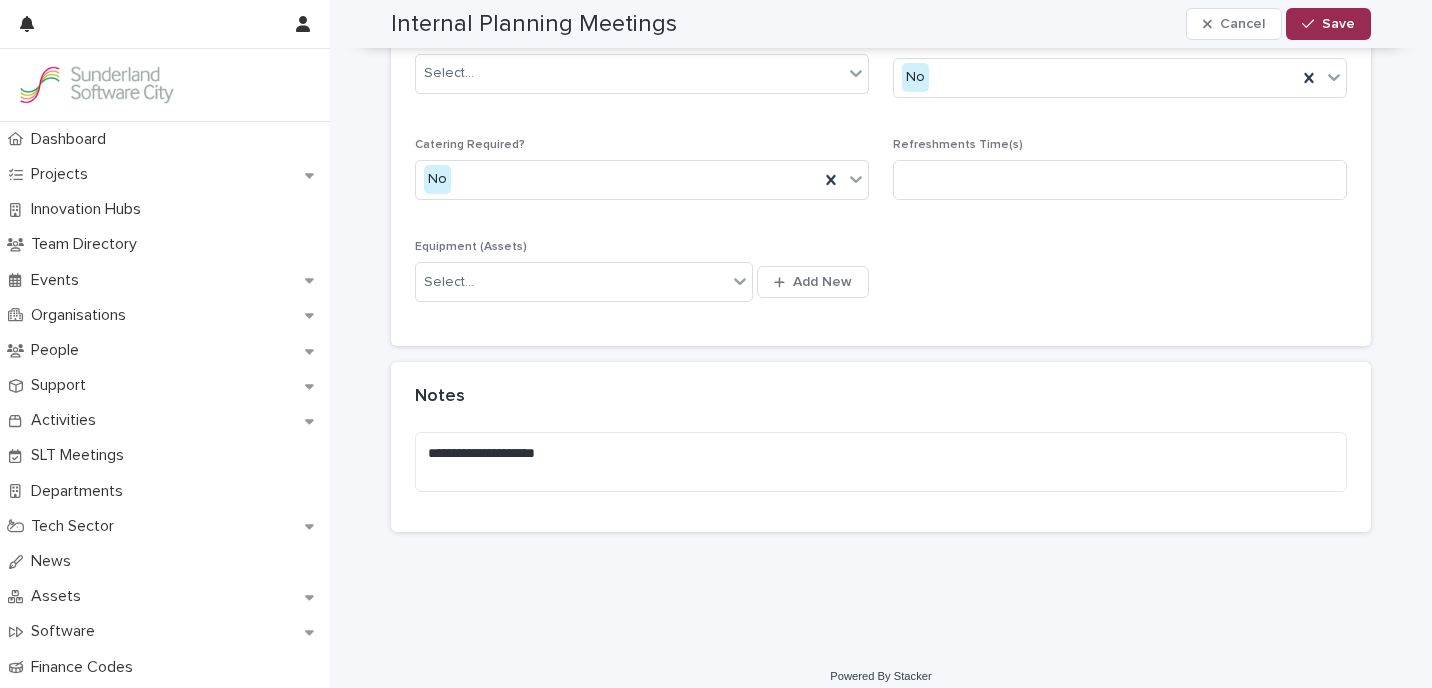 click on "Save" at bounding box center (1338, 24) 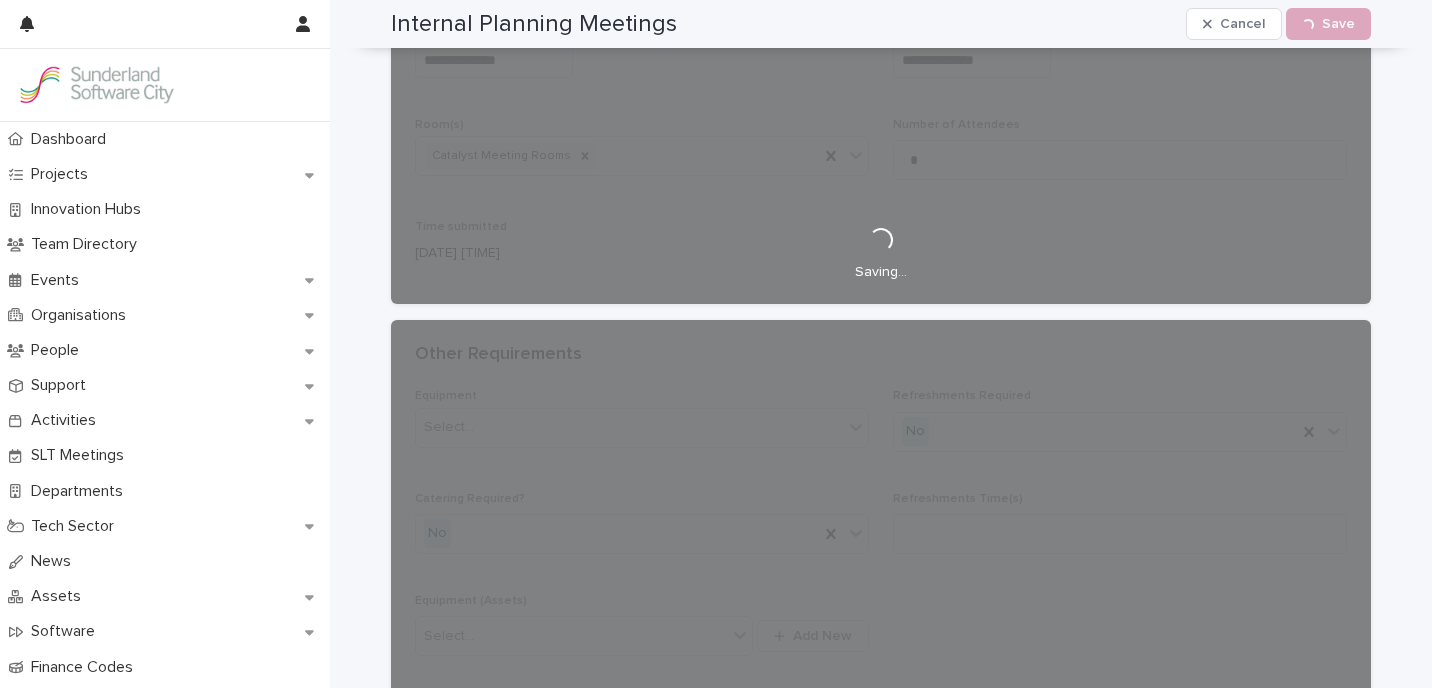 scroll, scrollTop: 0, scrollLeft: 0, axis: both 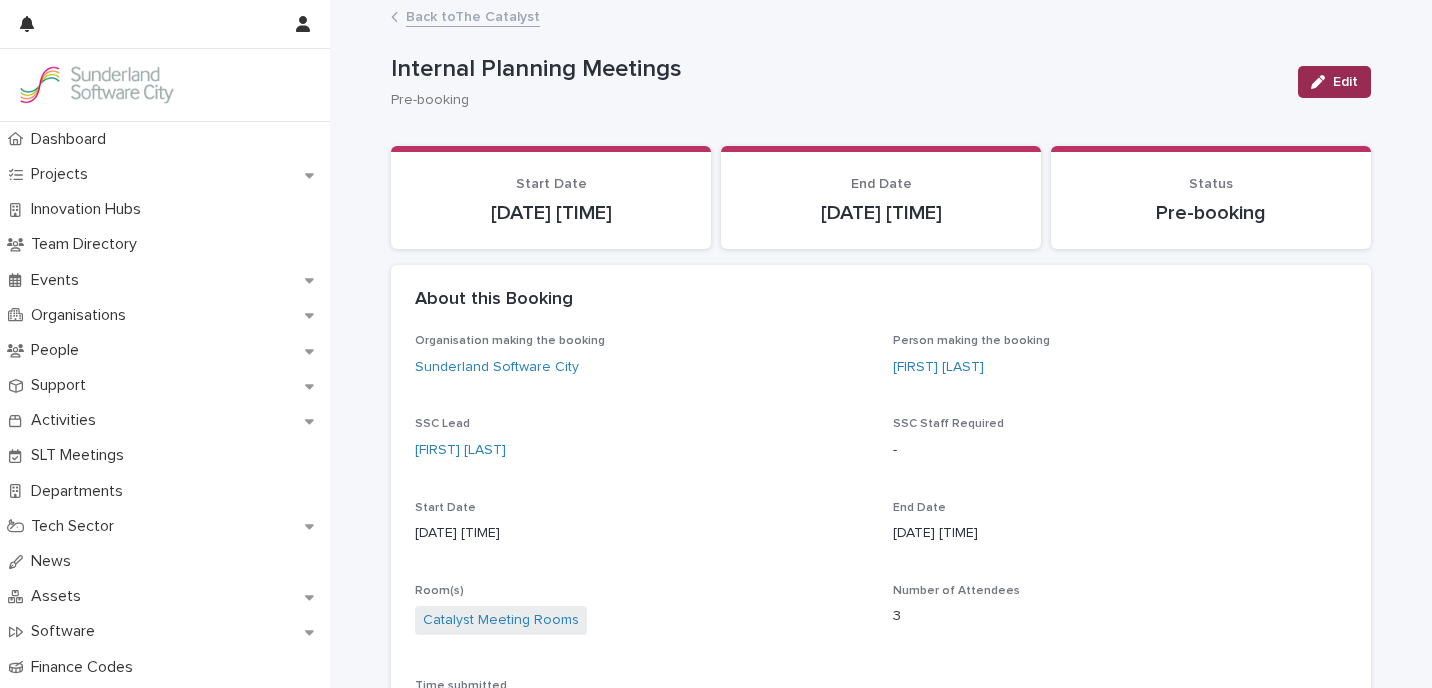 click 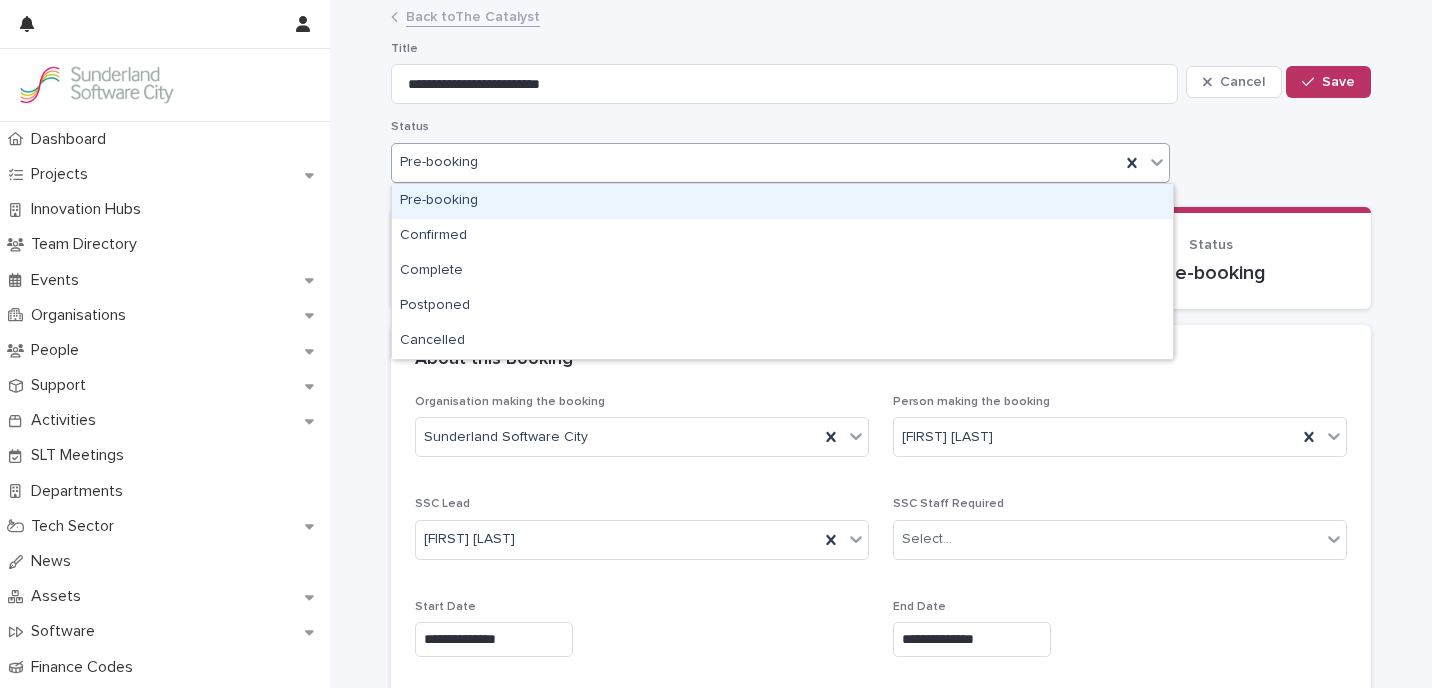 drag, startPoint x: 876, startPoint y: 174, endPoint x: 861, endPoint y: 189, distance: 21.213203 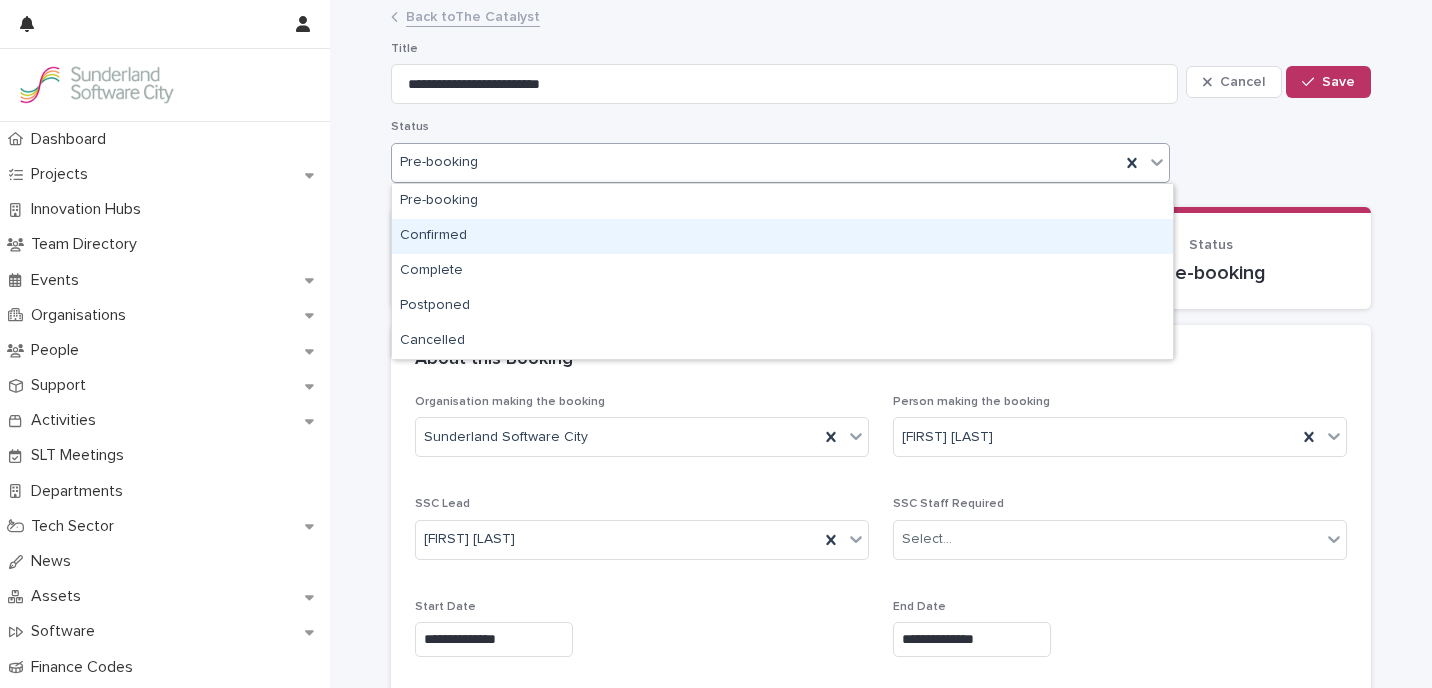 click on "Confirmed" at bounding box center (782, 236) 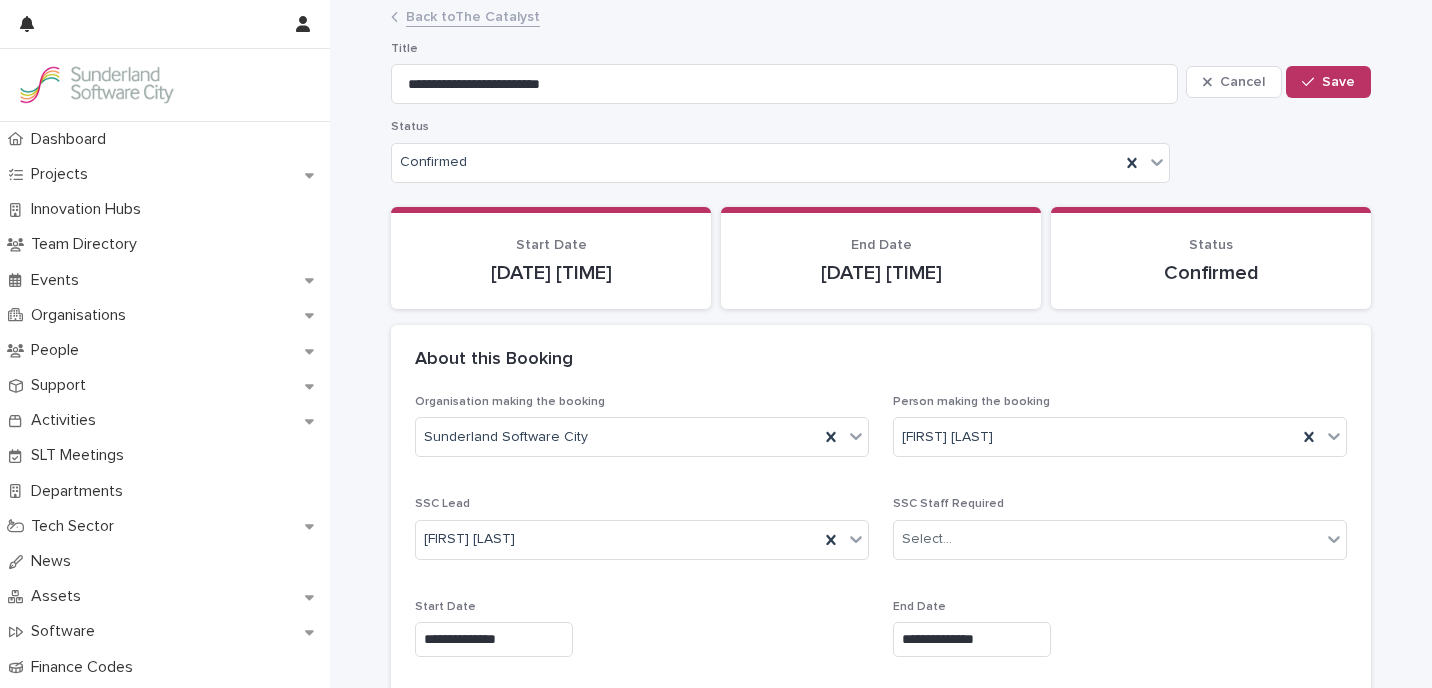 click on "Confirmed" at bounding box center [1211, 271] 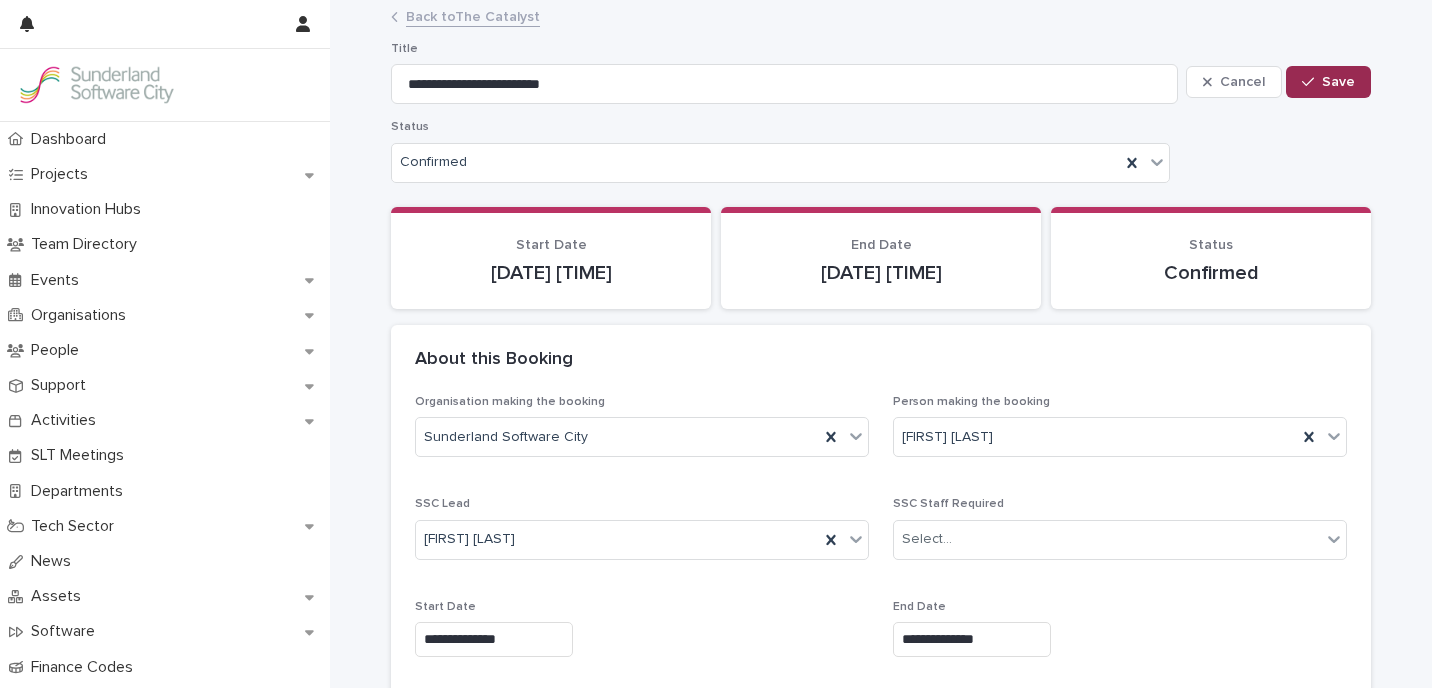 click on "Save" at bounding box center [1338, 82] 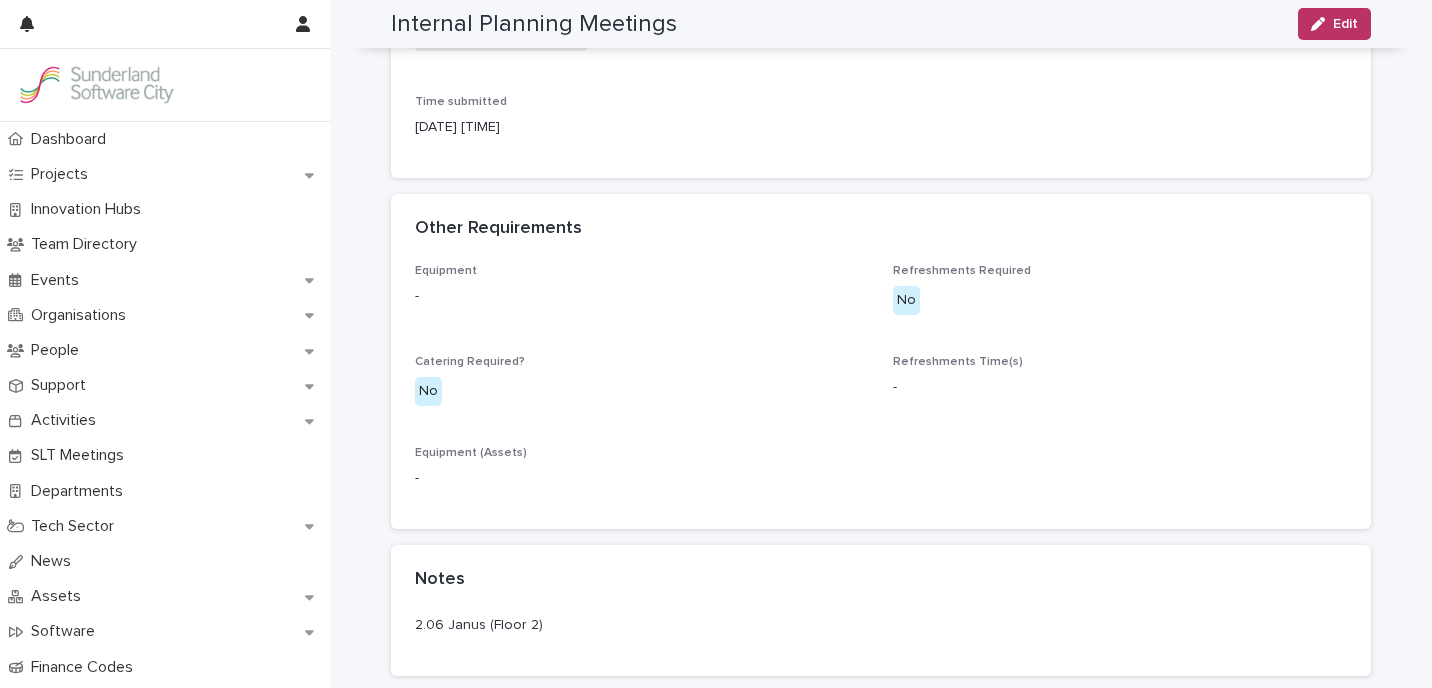 scroll, scrollTop: 0, scrollLeft: 0, axis: both 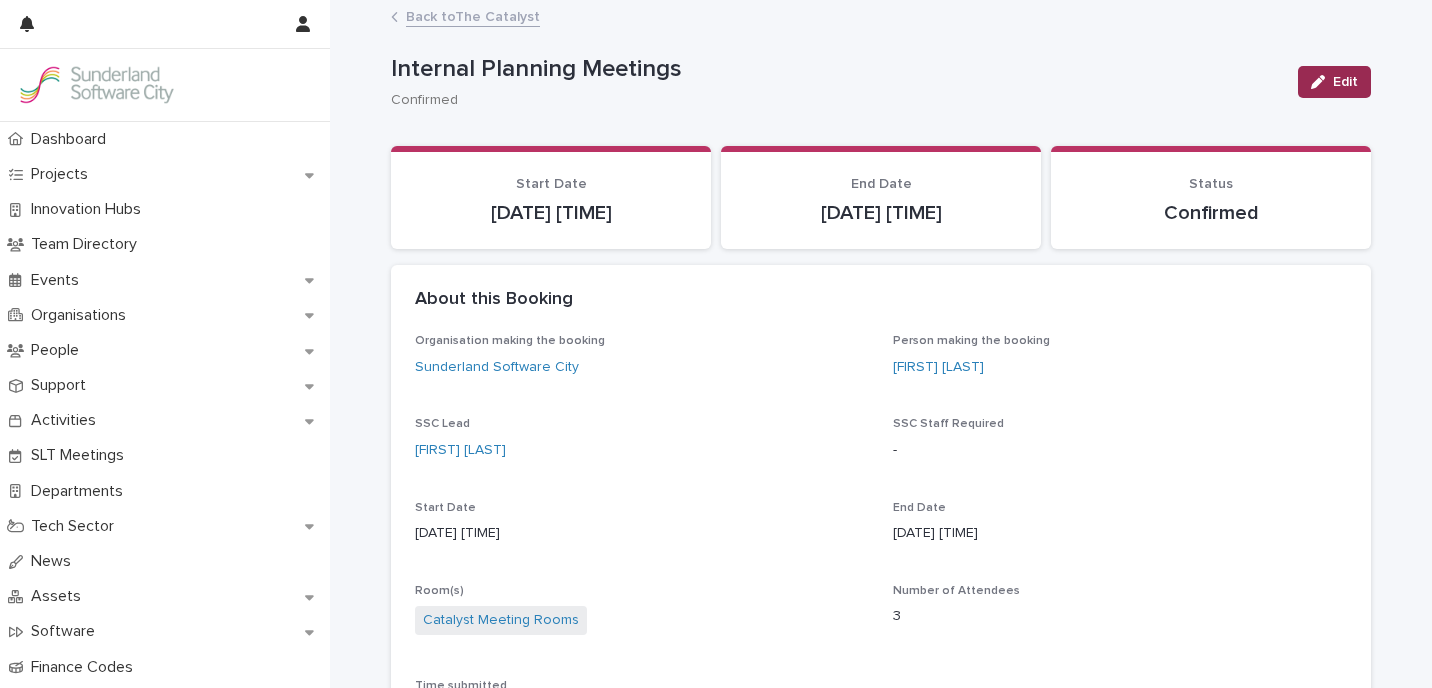 click on "Edit" at bounding box center (1345, 82) 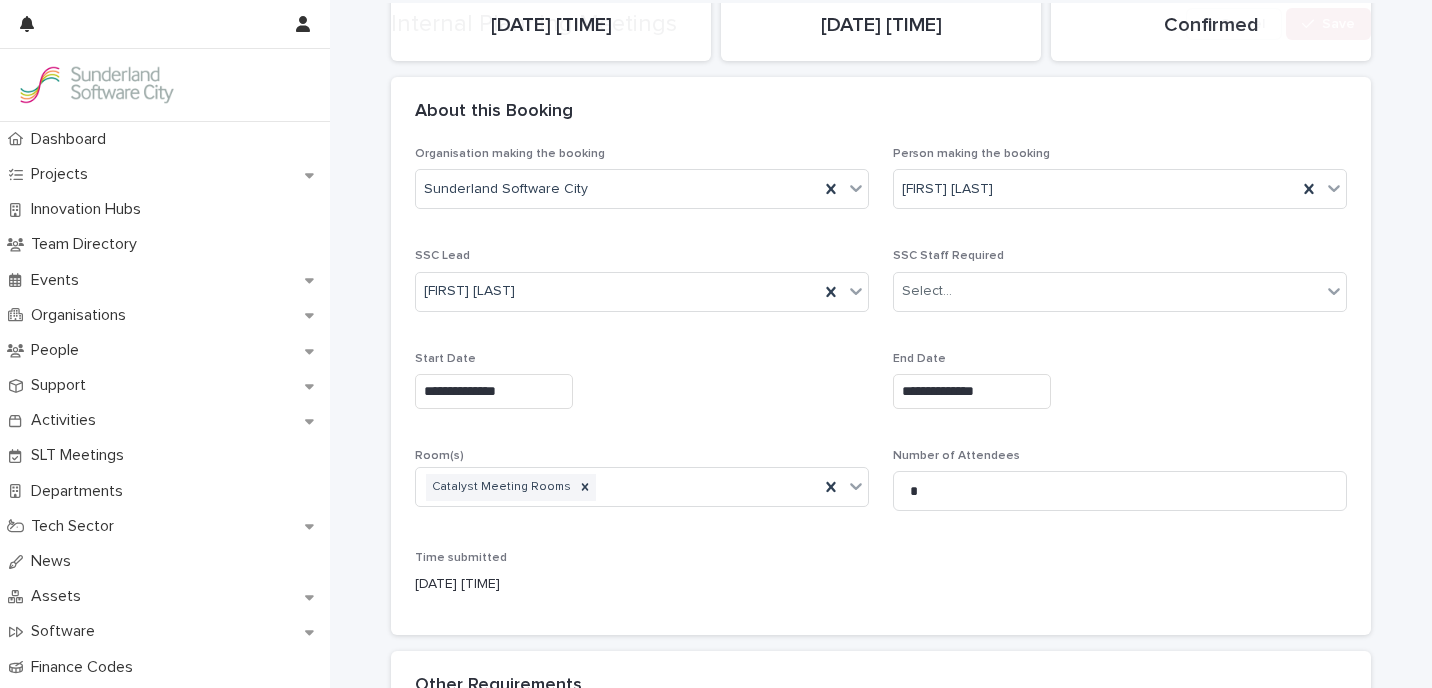 scroll, scrollTop: 267, scrollLeft: 0, axis: vertical 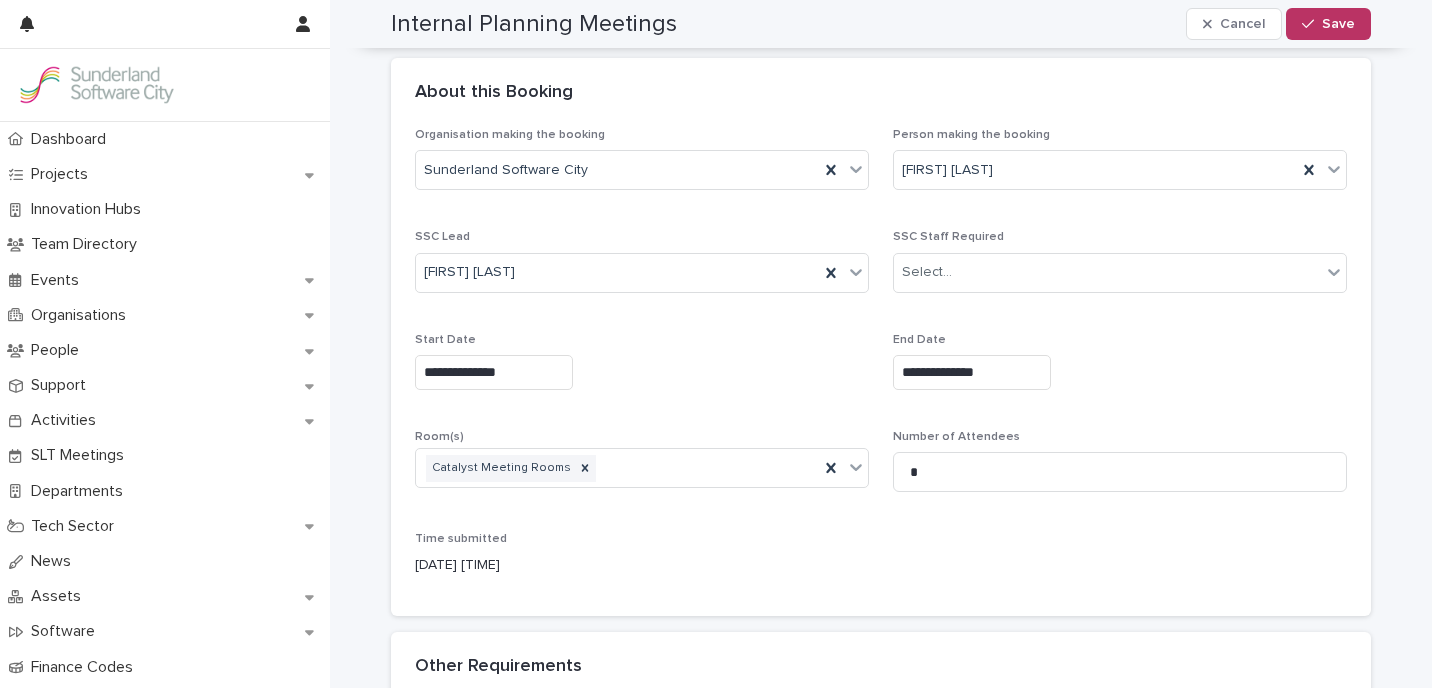 drag, startPoint x: 540, startPoint y: 366, endPoint x: 529, endPoint y: 369, distance: 11.401754 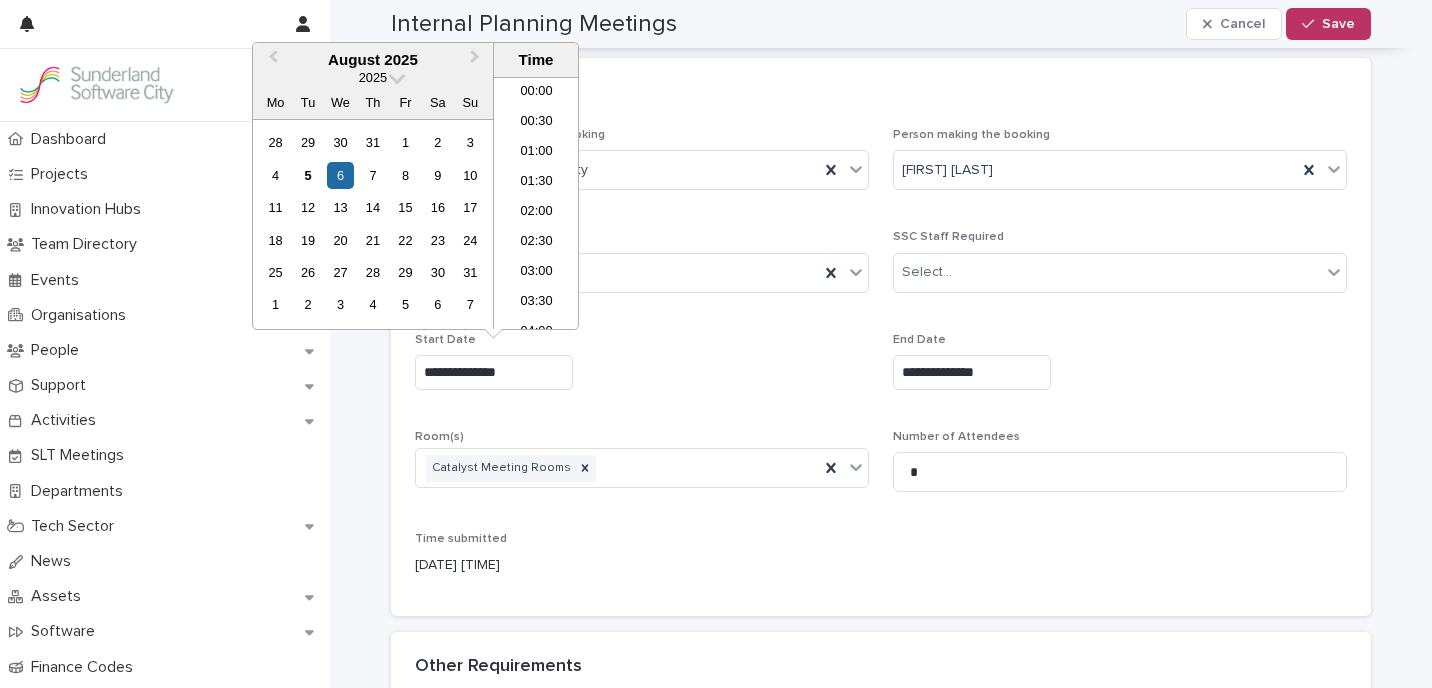 scroll, scrollTop: 579, scrollLeft: 0, axis: vertical 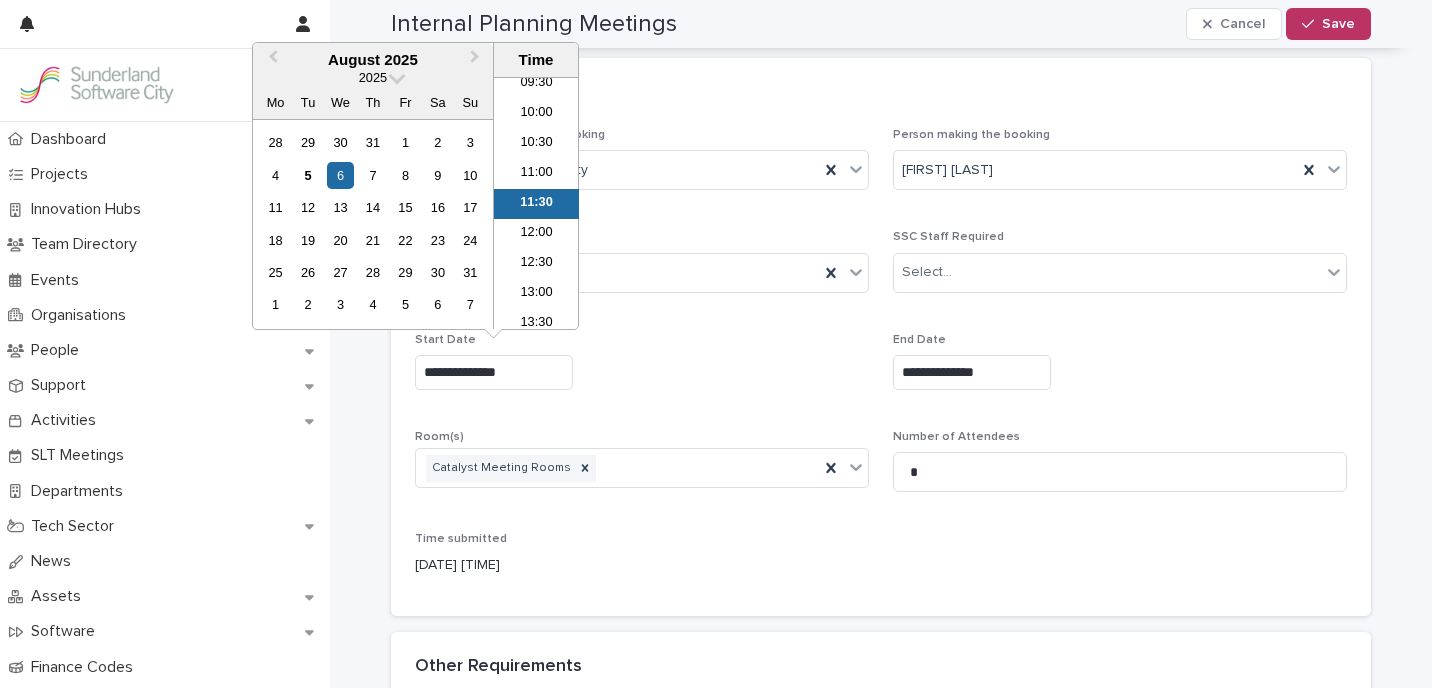 drag, startPoint x: 525, startPoint y: 369, endPoint x: 493, endPoint y: 368, distance: 32.01562 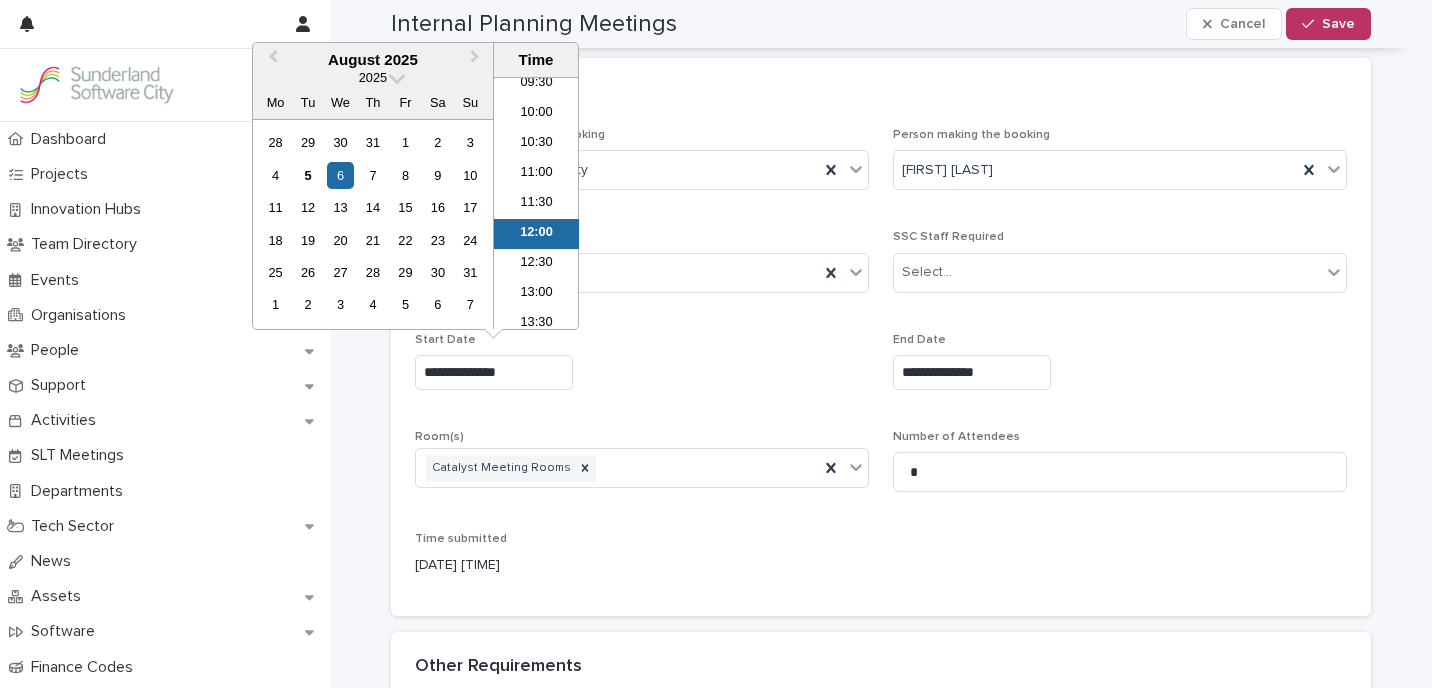 type on "**********" 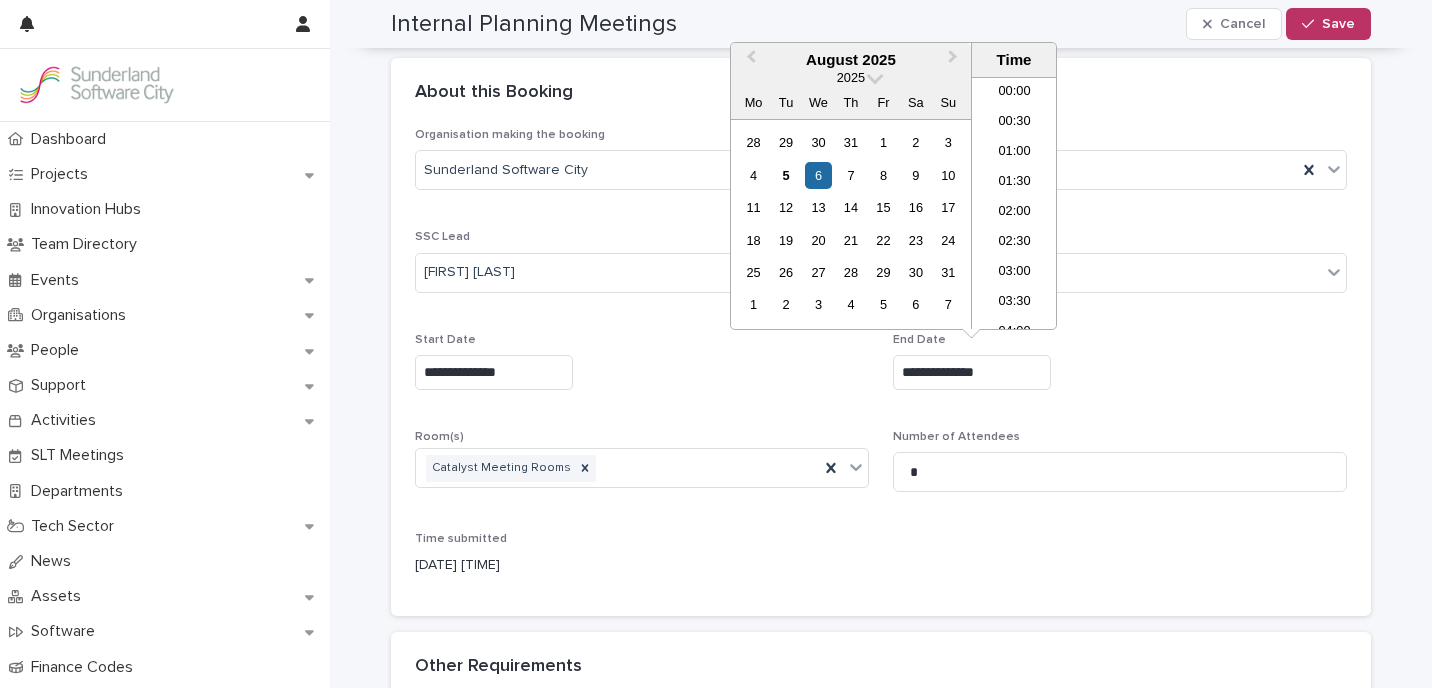 click on "**********" at bounding box center (972, 372) 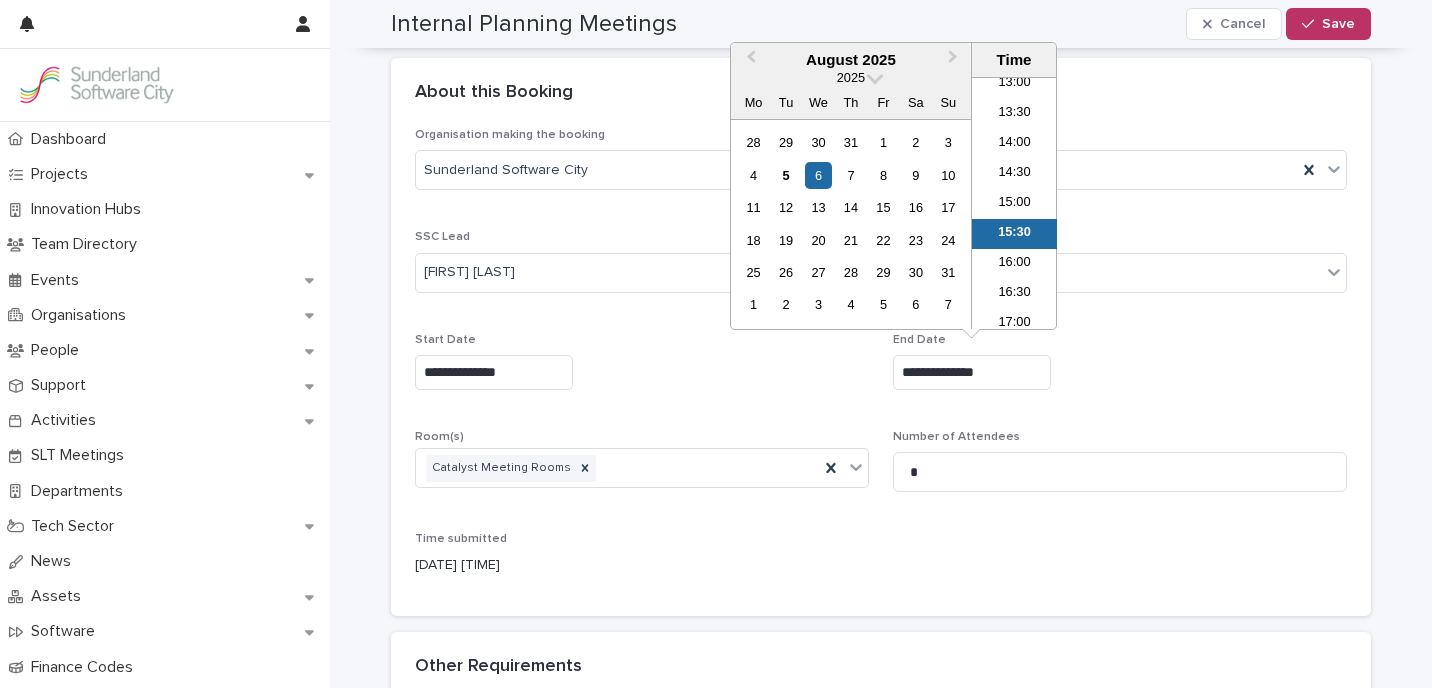 type on "**********" 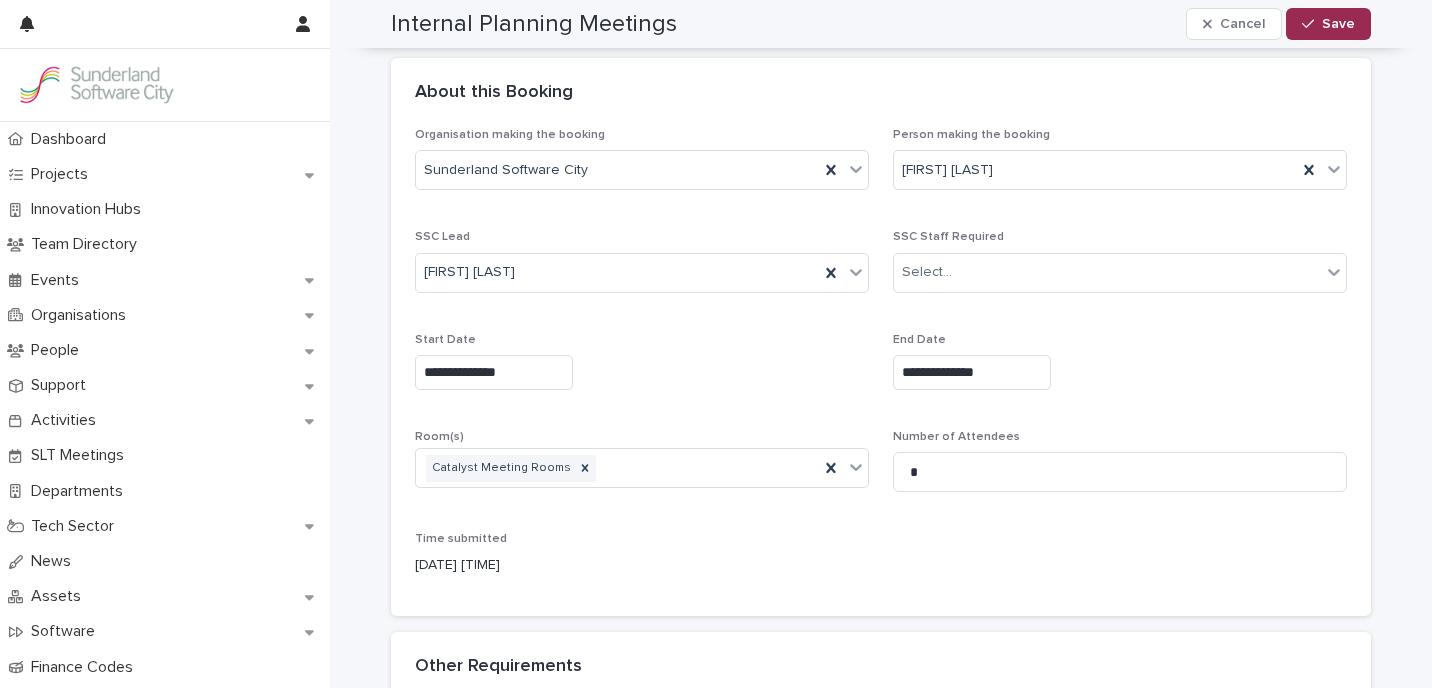 click on "Save" at bounding box center [1338, 24] 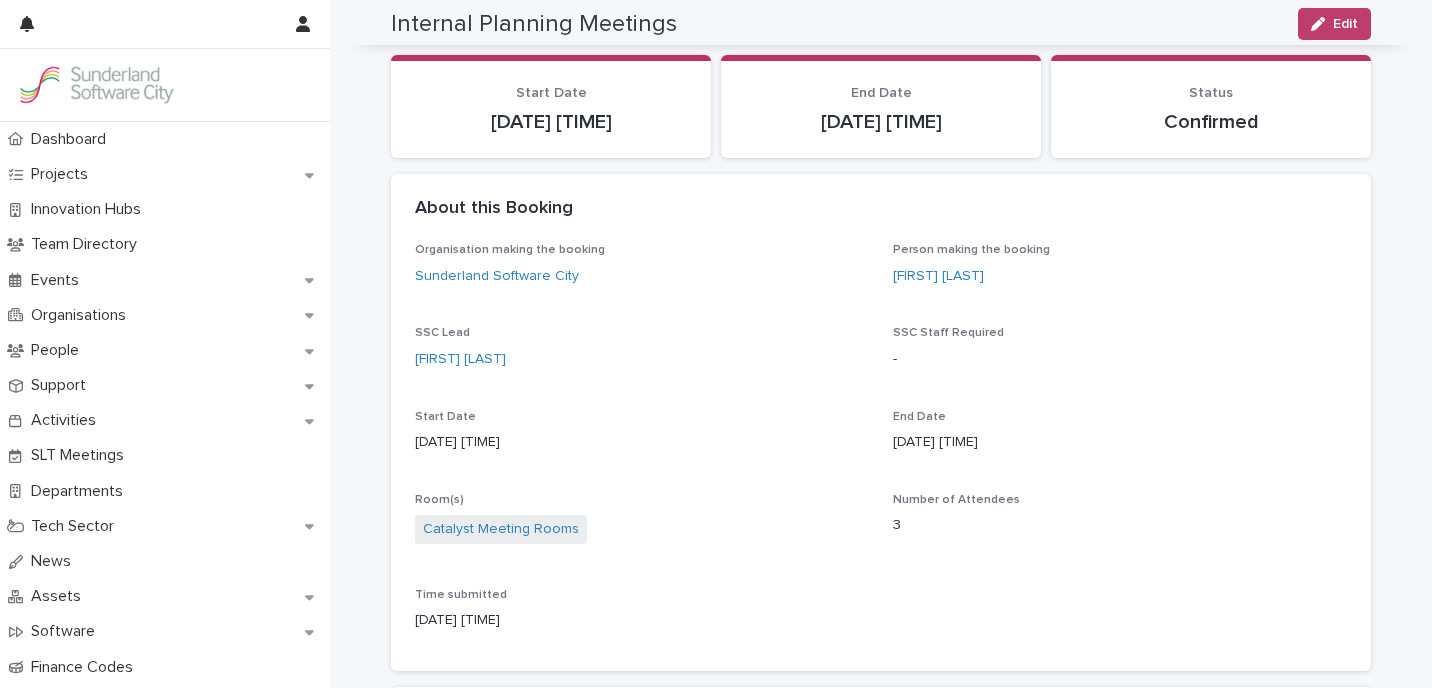 scroll, scrollTop: 0, scrollLeft: 0, axis: both 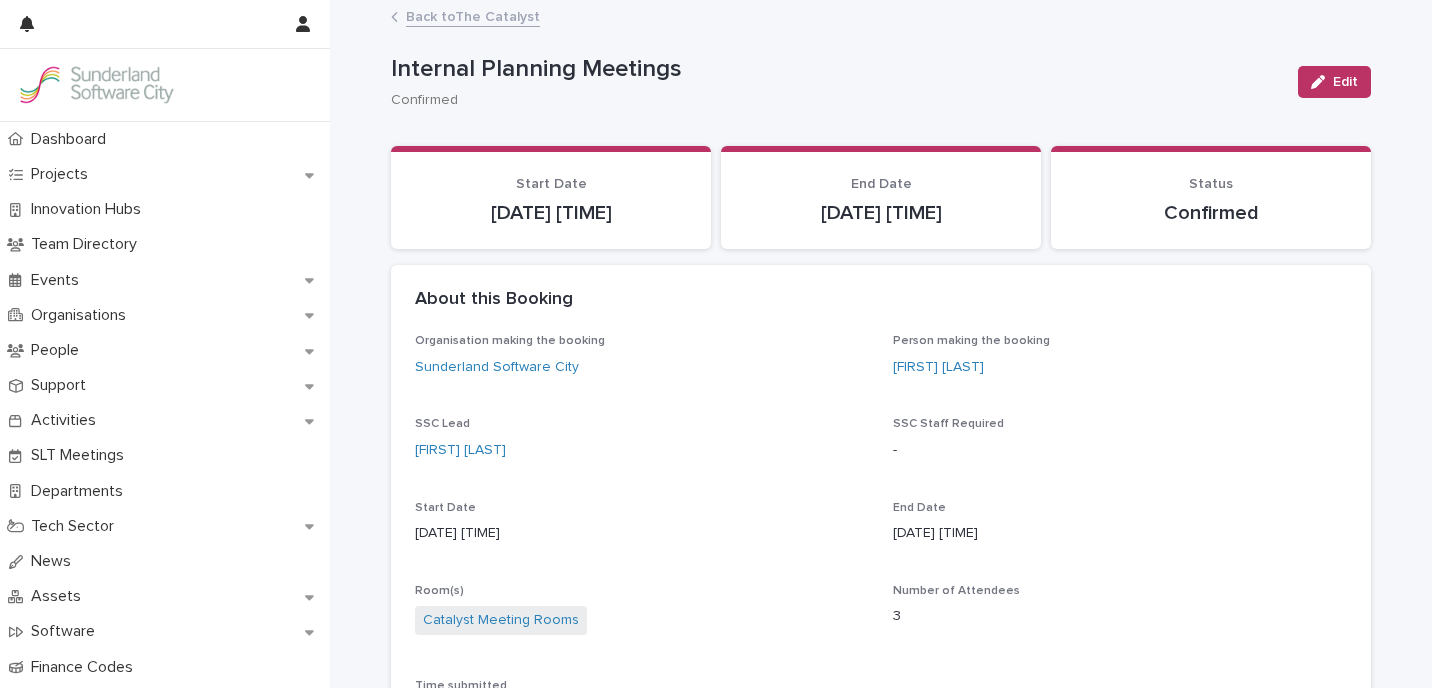 click on "Back to  The Catalyst" at bounding box center [473, 15] 